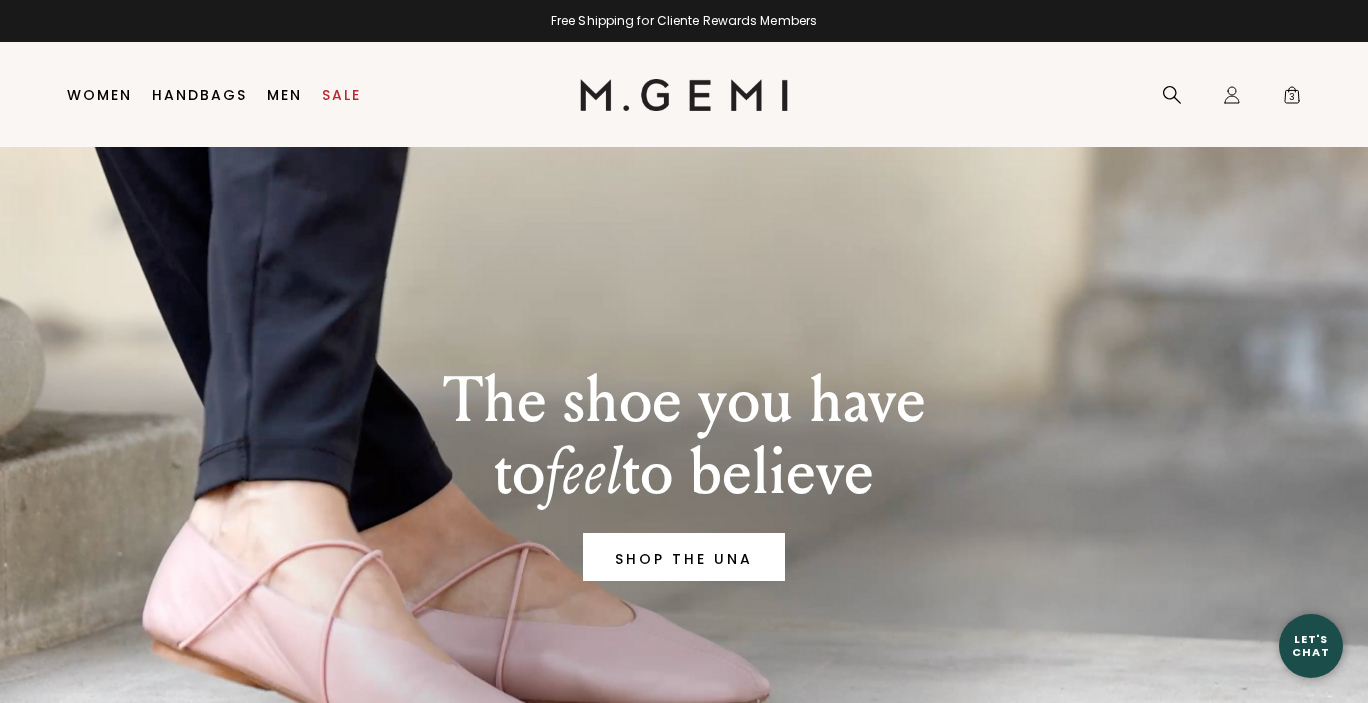 scroll, scrollTop: 0, scrollLeft: 0, axis: both 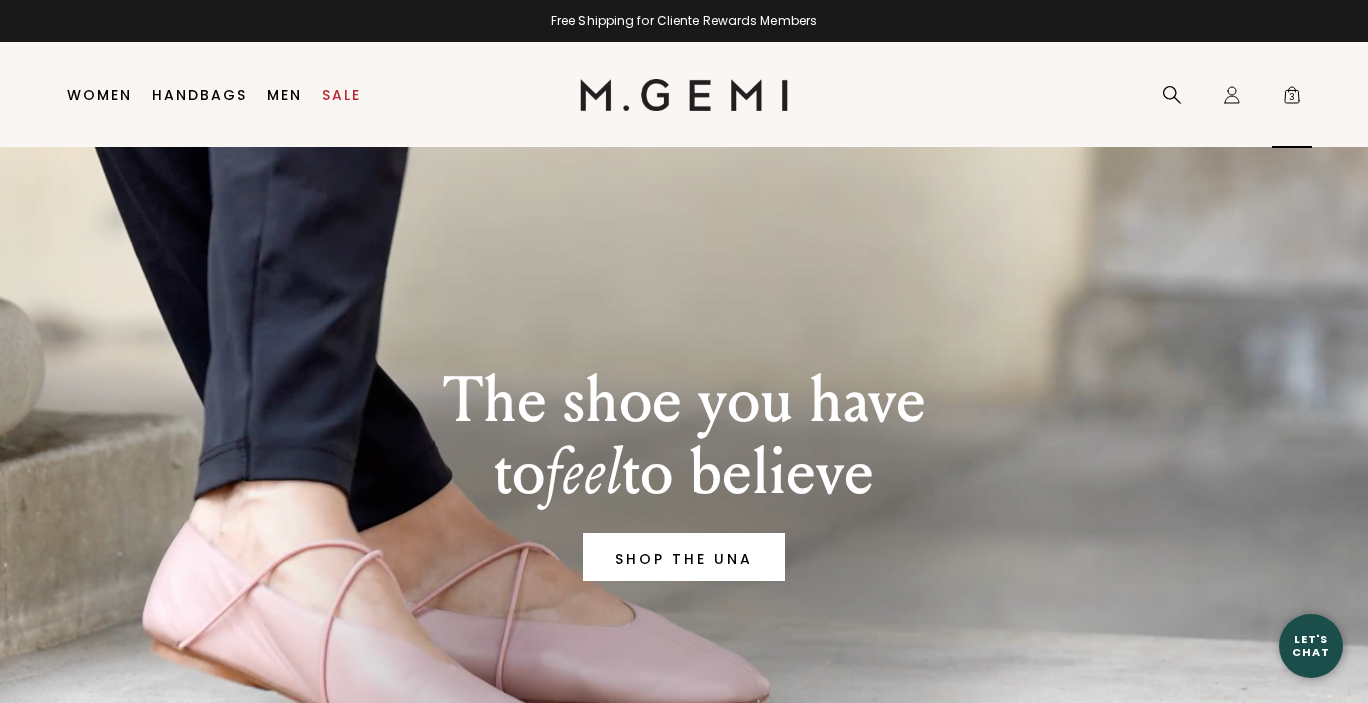 click on "3" at bounding box center [1292, 99] 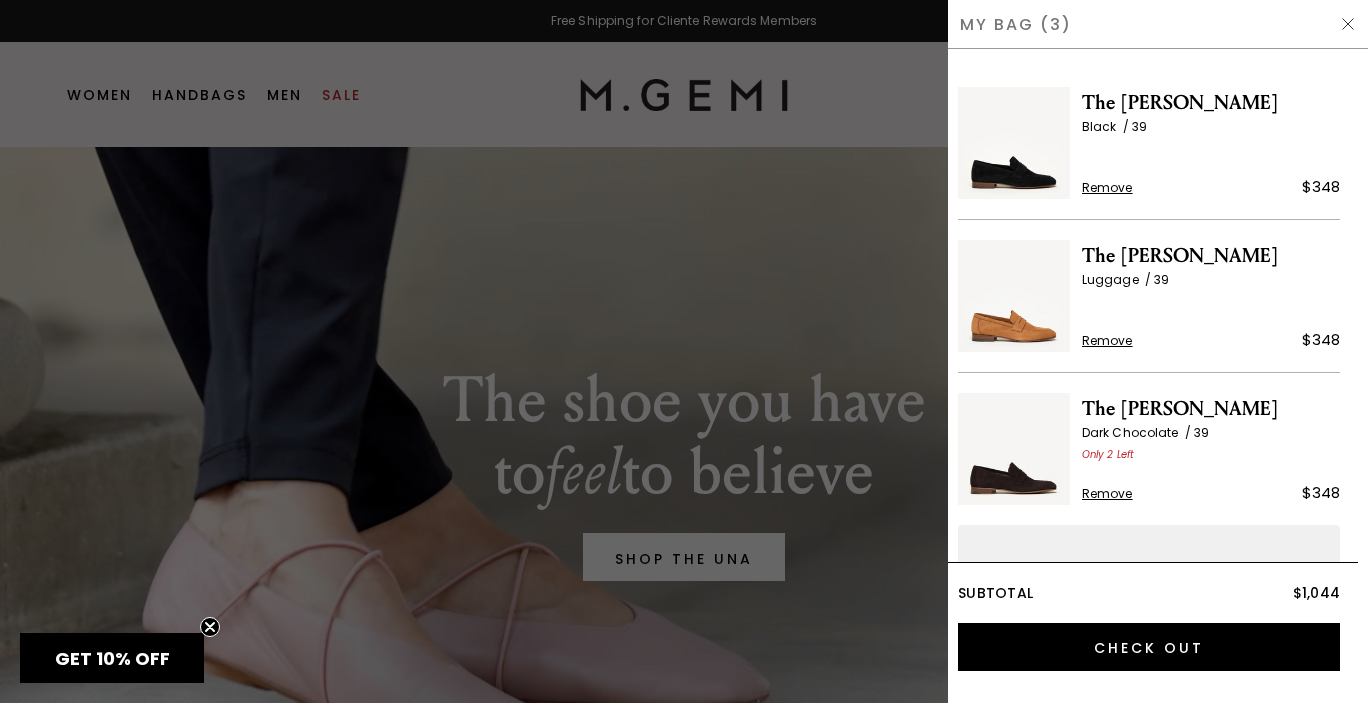 scroll, scrollTop: 0, scrollLeft: 0, axis: both 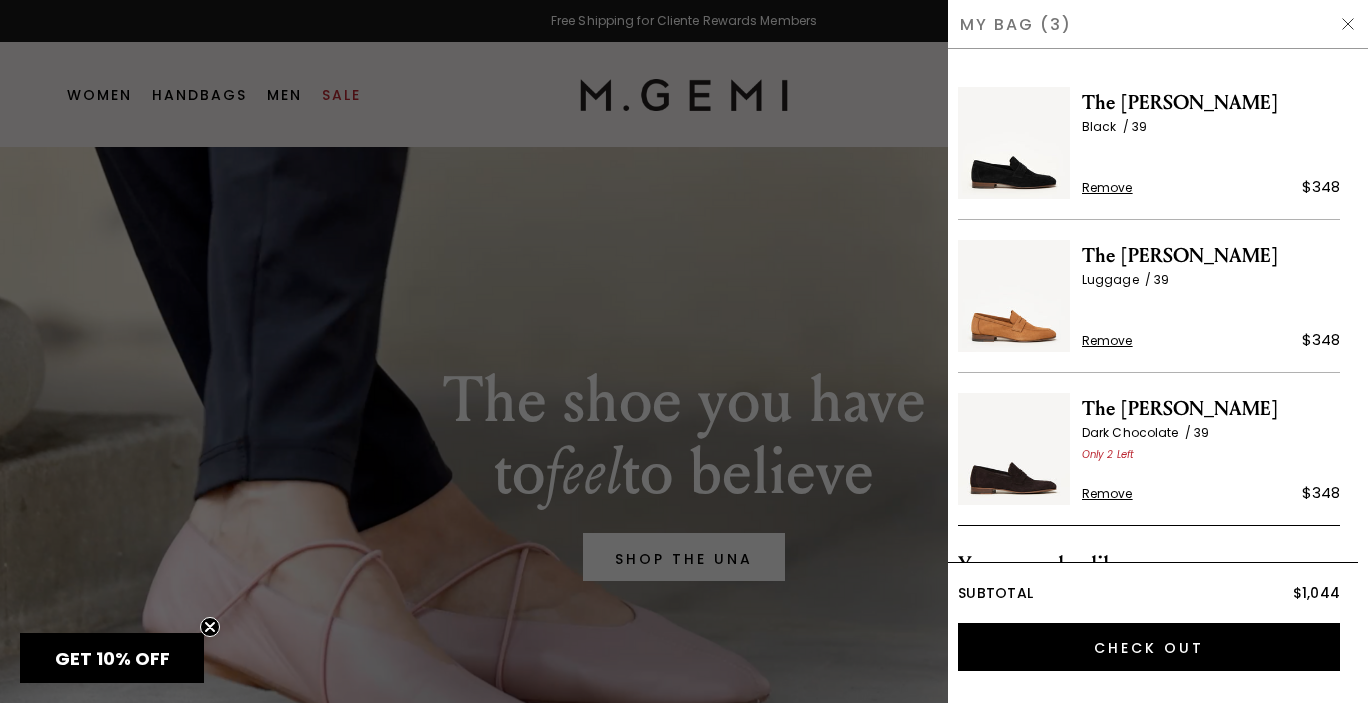 click on "Remove" at bounding box center [1107, 494] 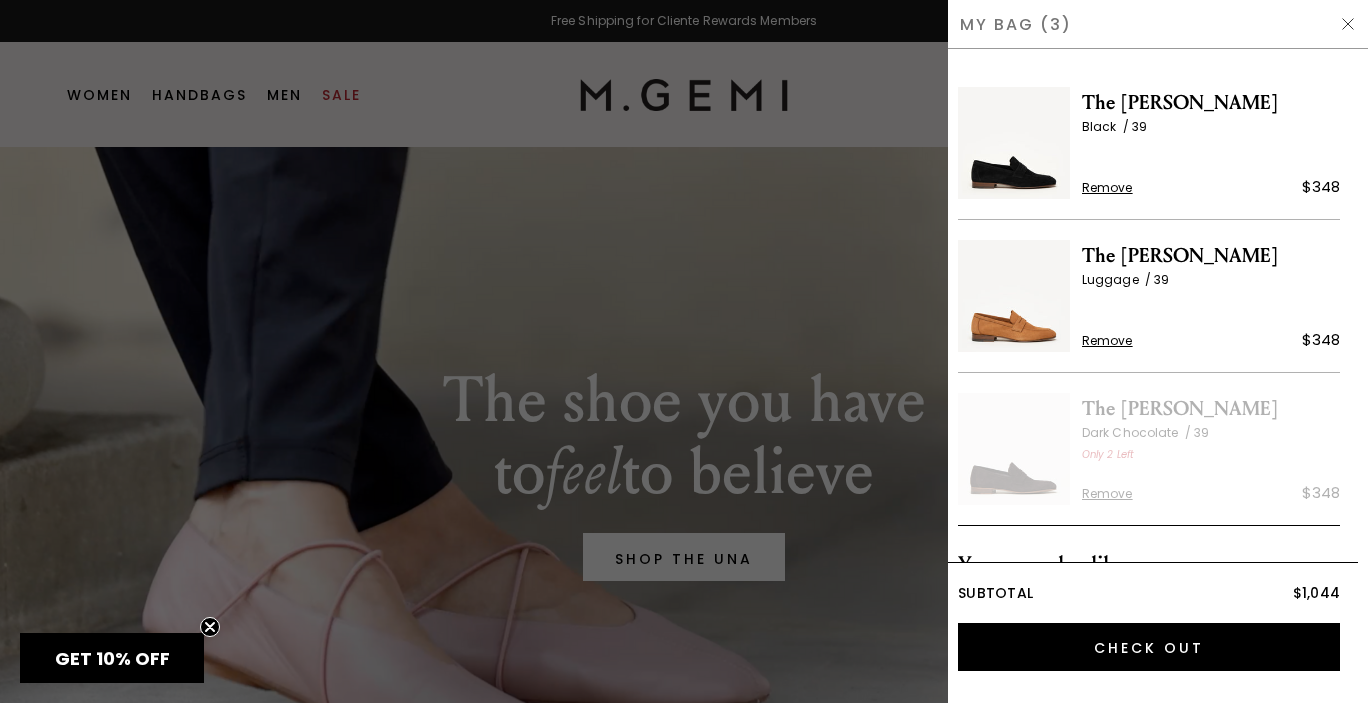 scroll, scrollTop: 115, scrollLeft: 0, axis: vertical 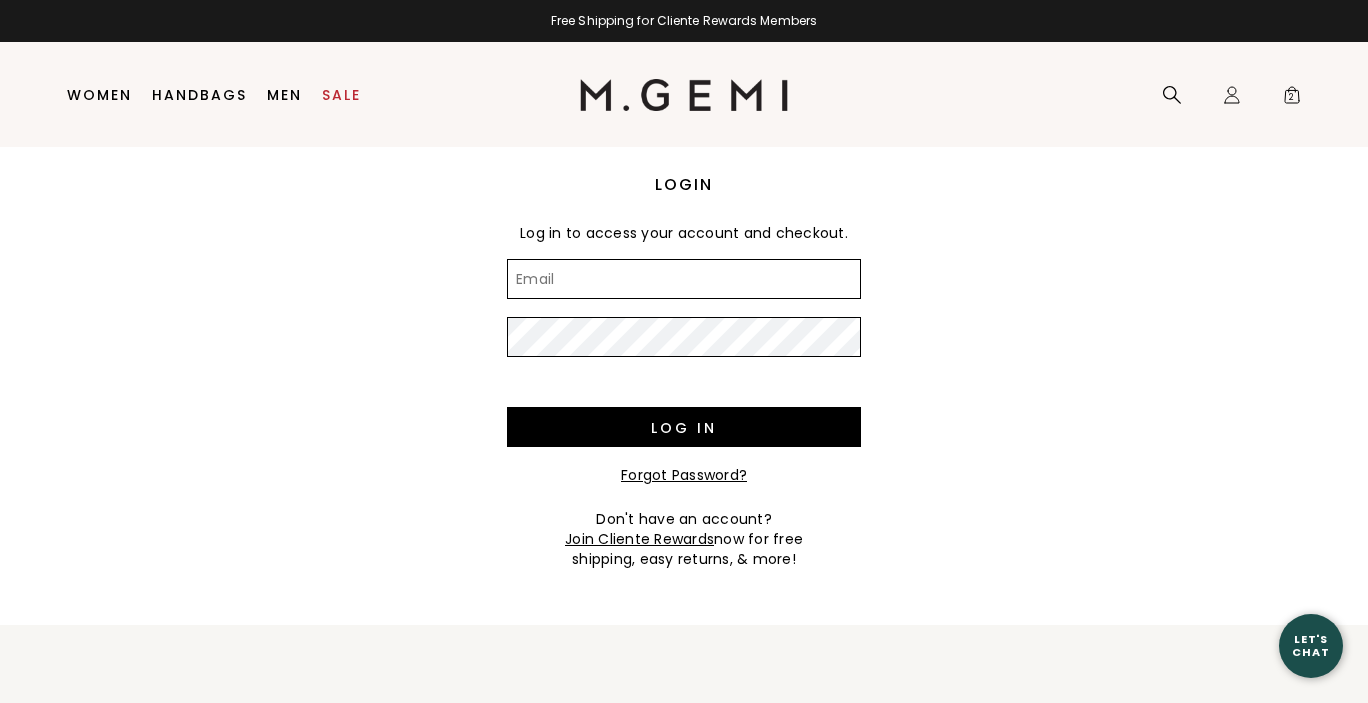 type on "[EMAIL_ADDRESS][DOMAIN_NAME]" 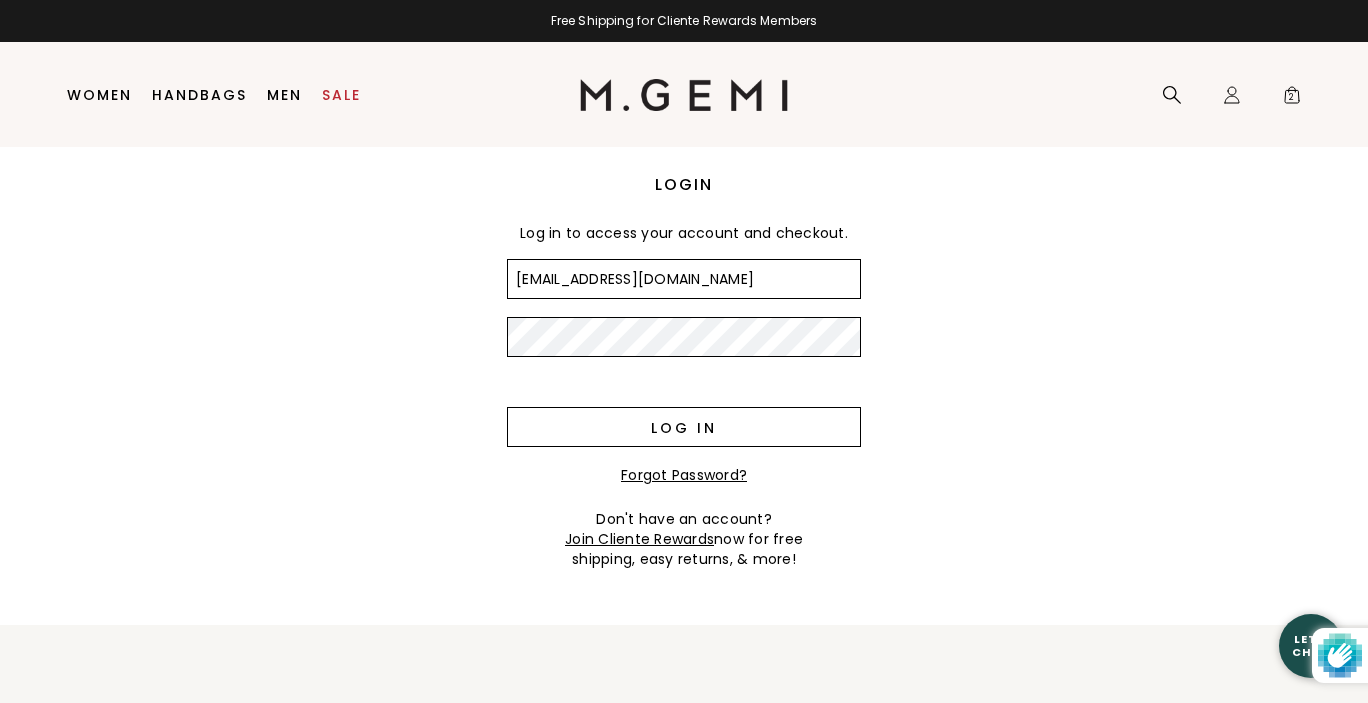 click on "Log in" at bounding box center [684, 427] 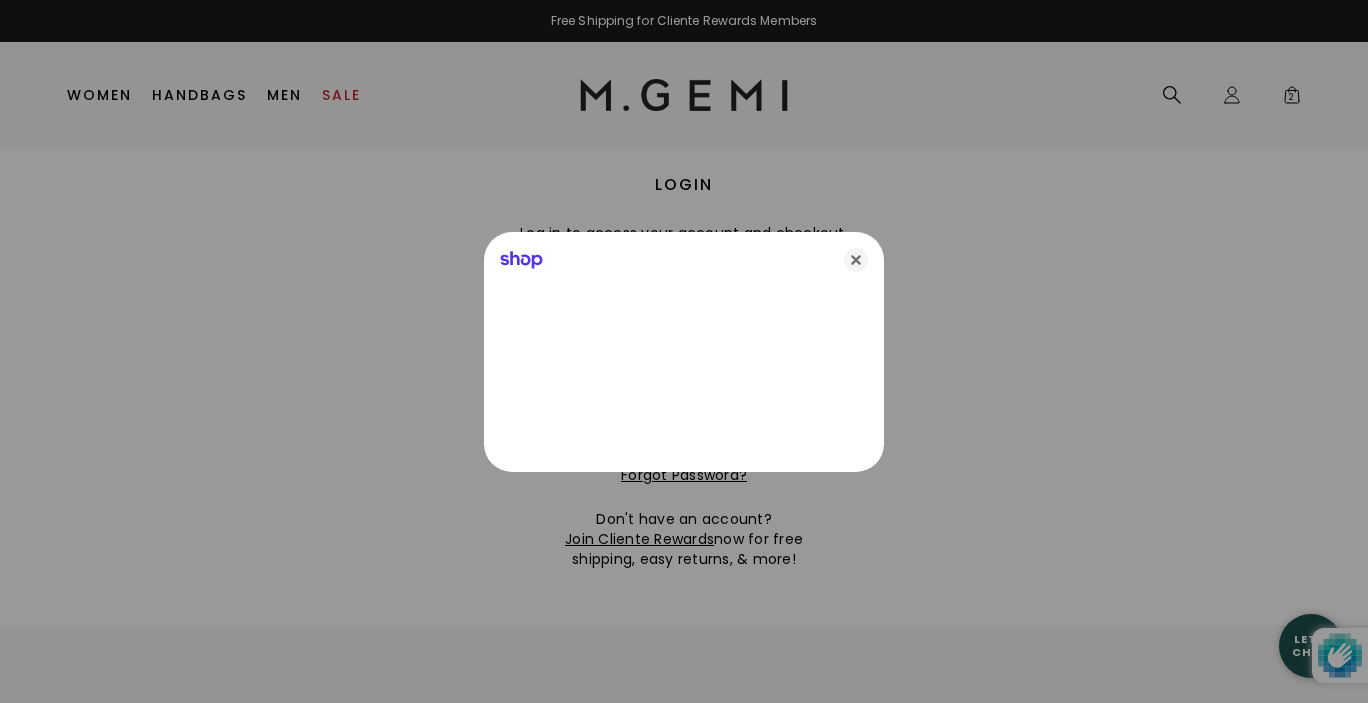 scroll, scrollTop: 0, scrollLeft: 0, axis: both 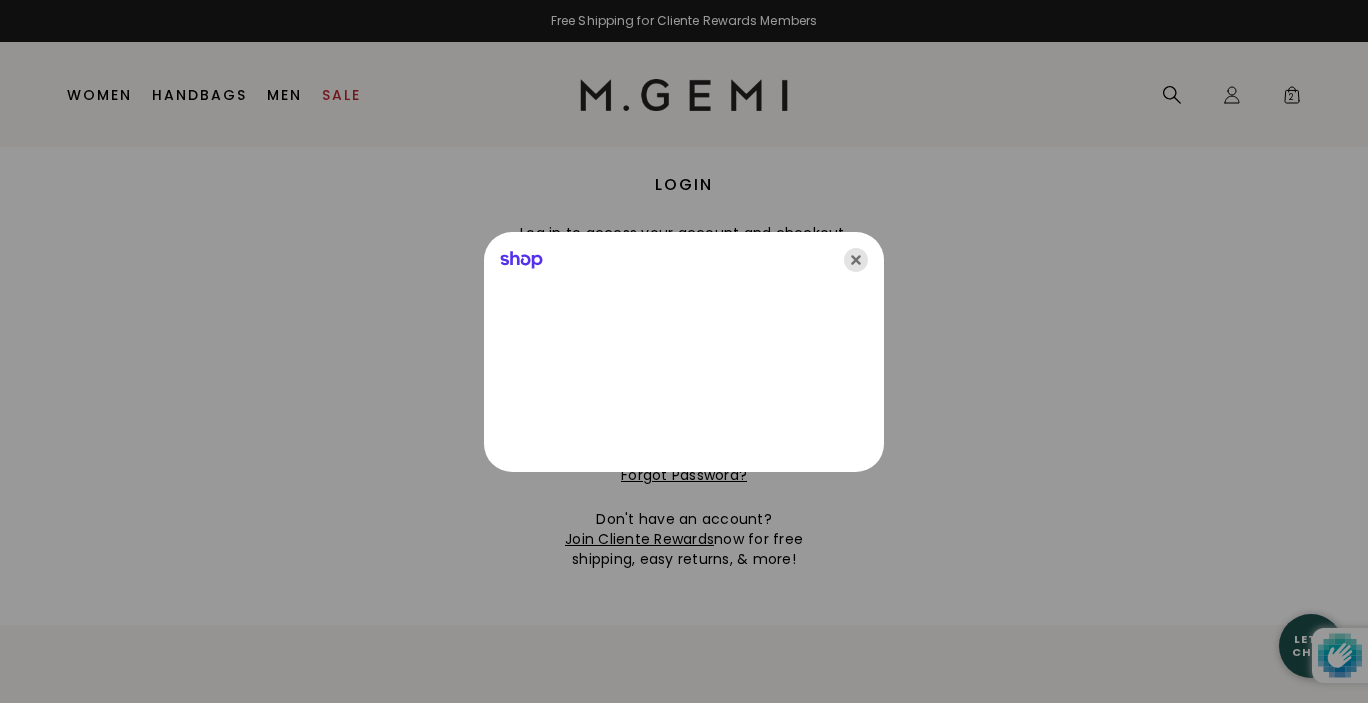 click 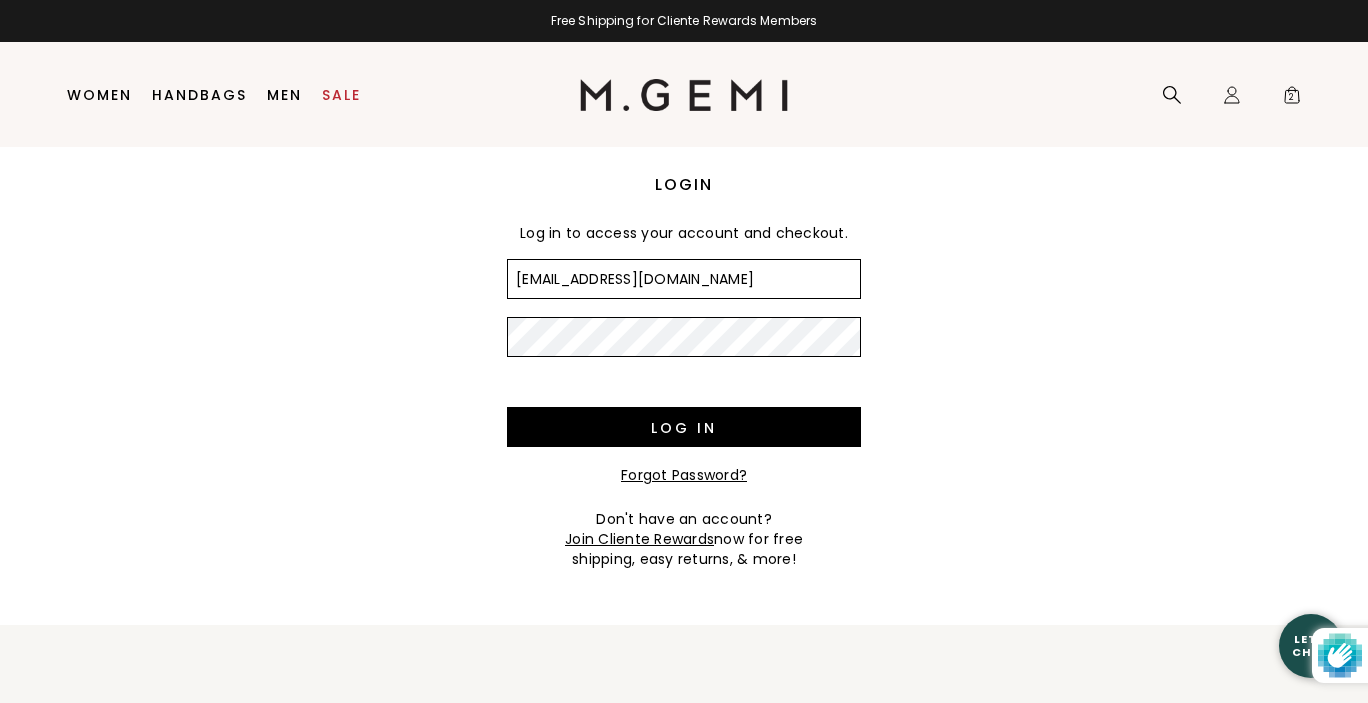 click on "laurenstover1031@gmail.com" at bounding box center [684, 279] 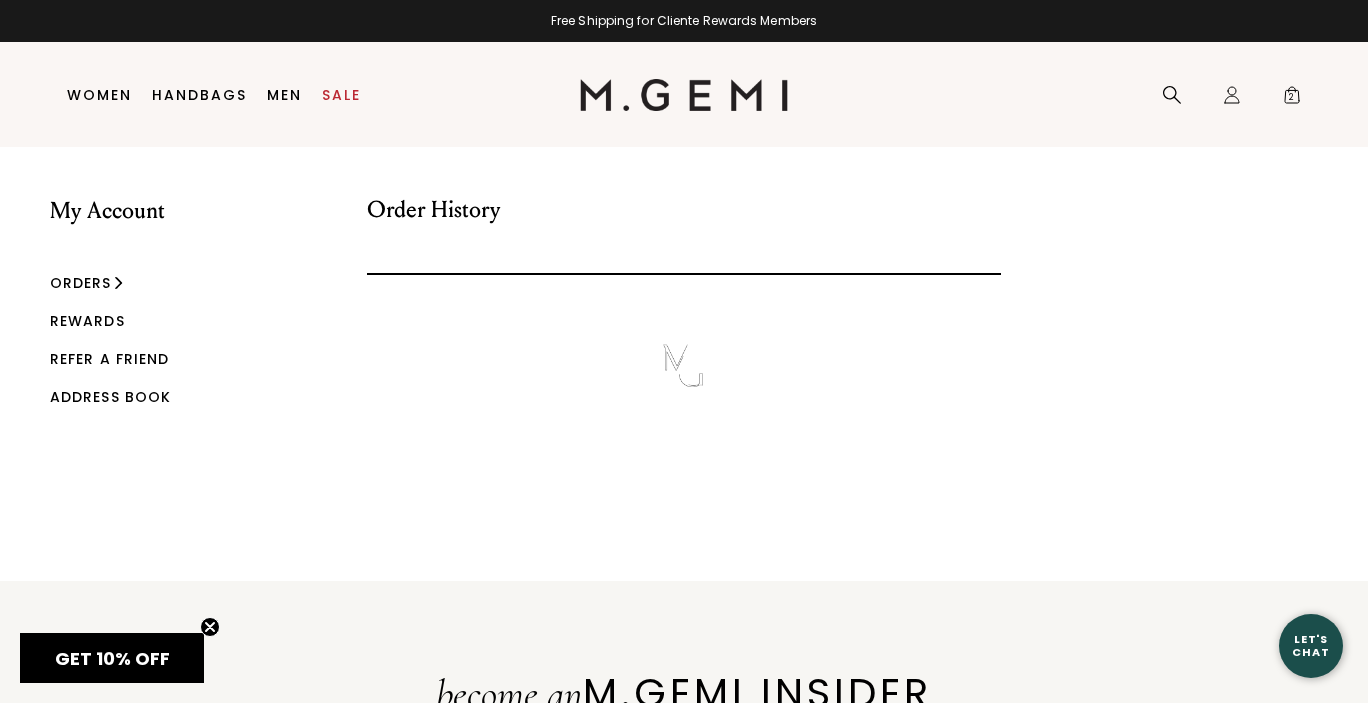 scroll, scrollTop: 0, scrollLeft: 0, axis: both 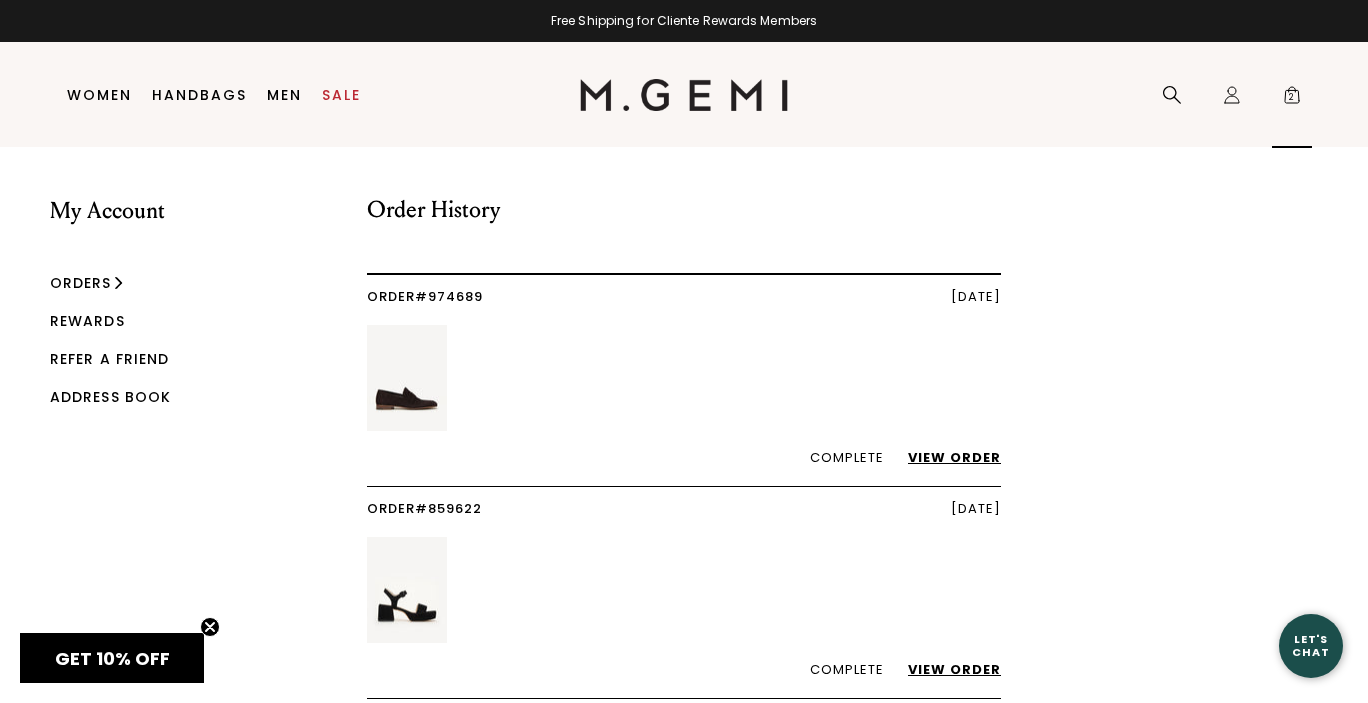 click on "2" at bounding box center [1292, 99] 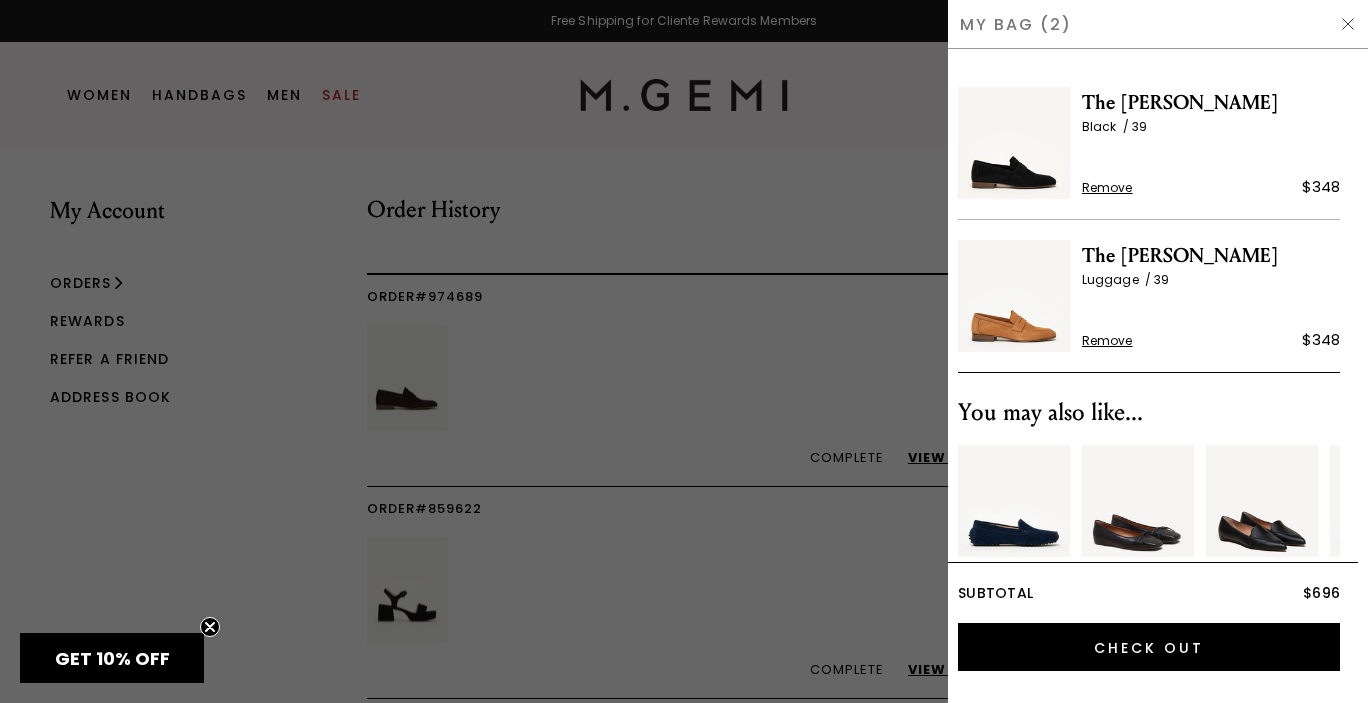 scroll, scrollTop: 0, scrollLeft: 0, axis: both 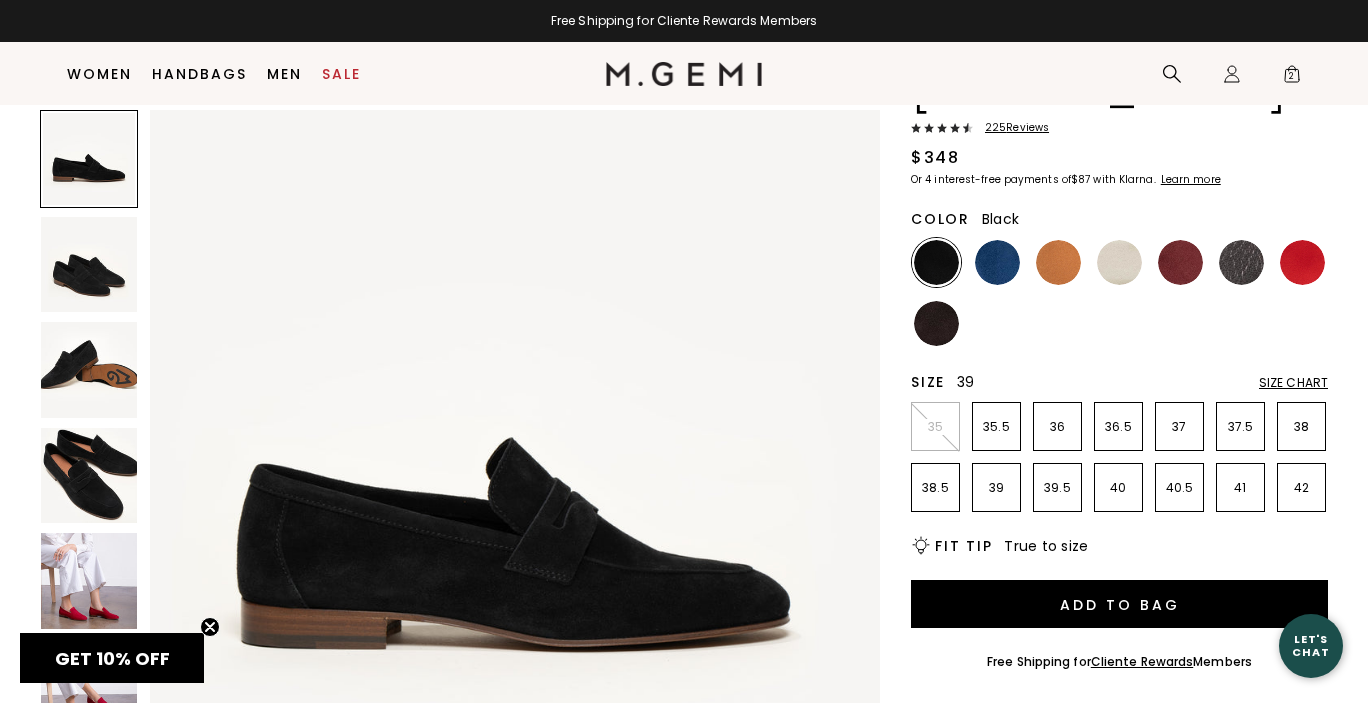 click on "39" at bounding box center [996, 488] 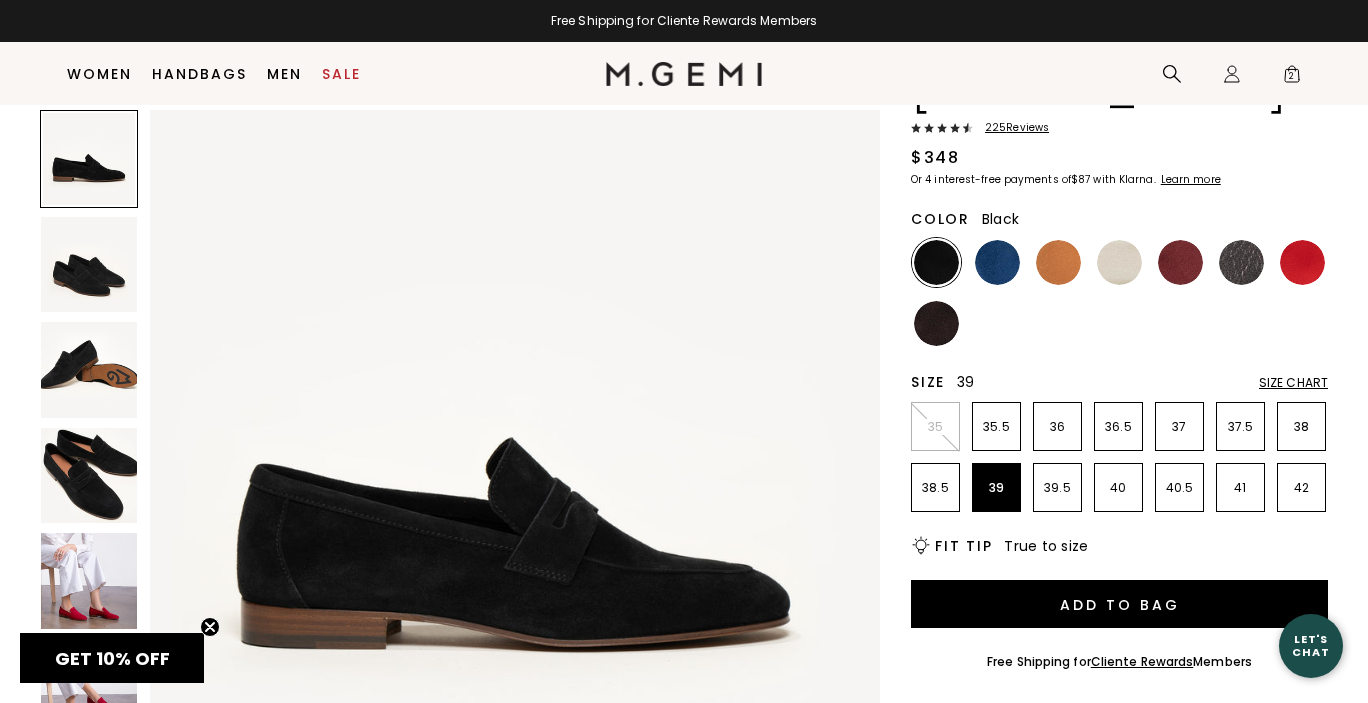 scroll, scrollTop: 0, scrollLeft: 0, axis: both 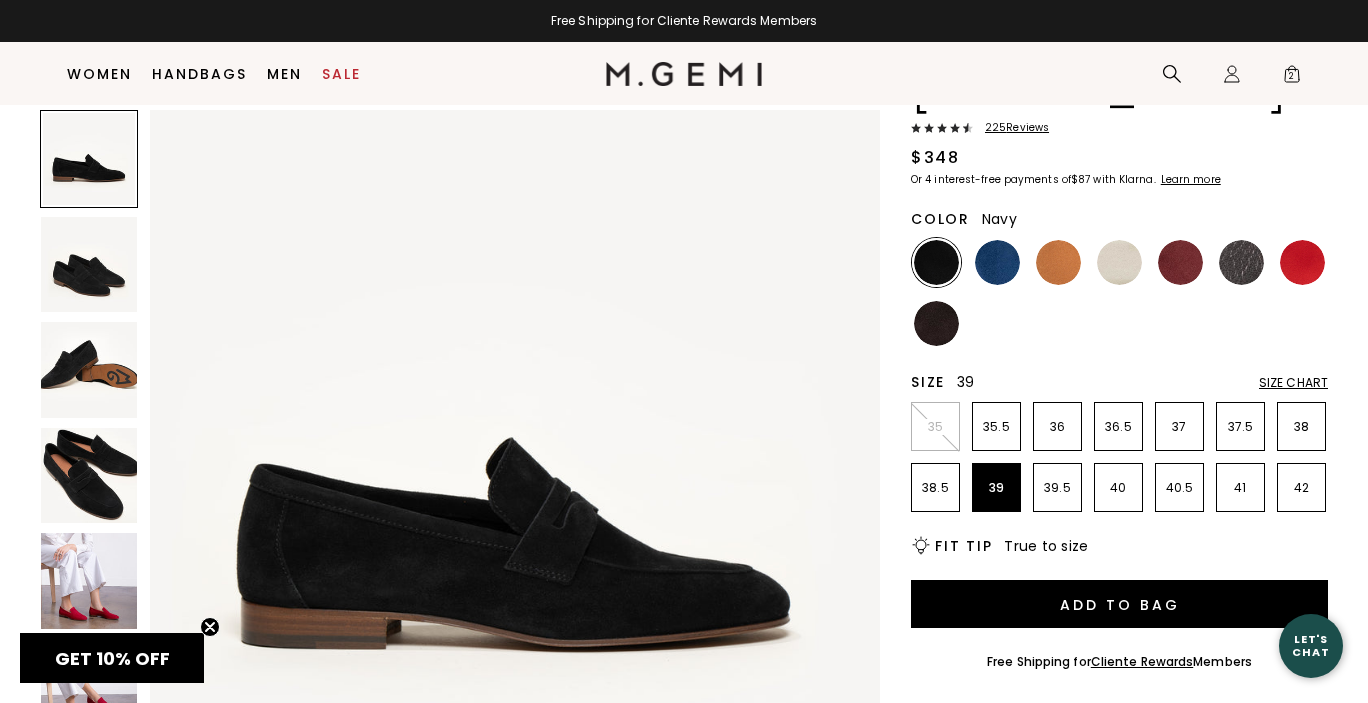 click at bounding box center [997, 262] 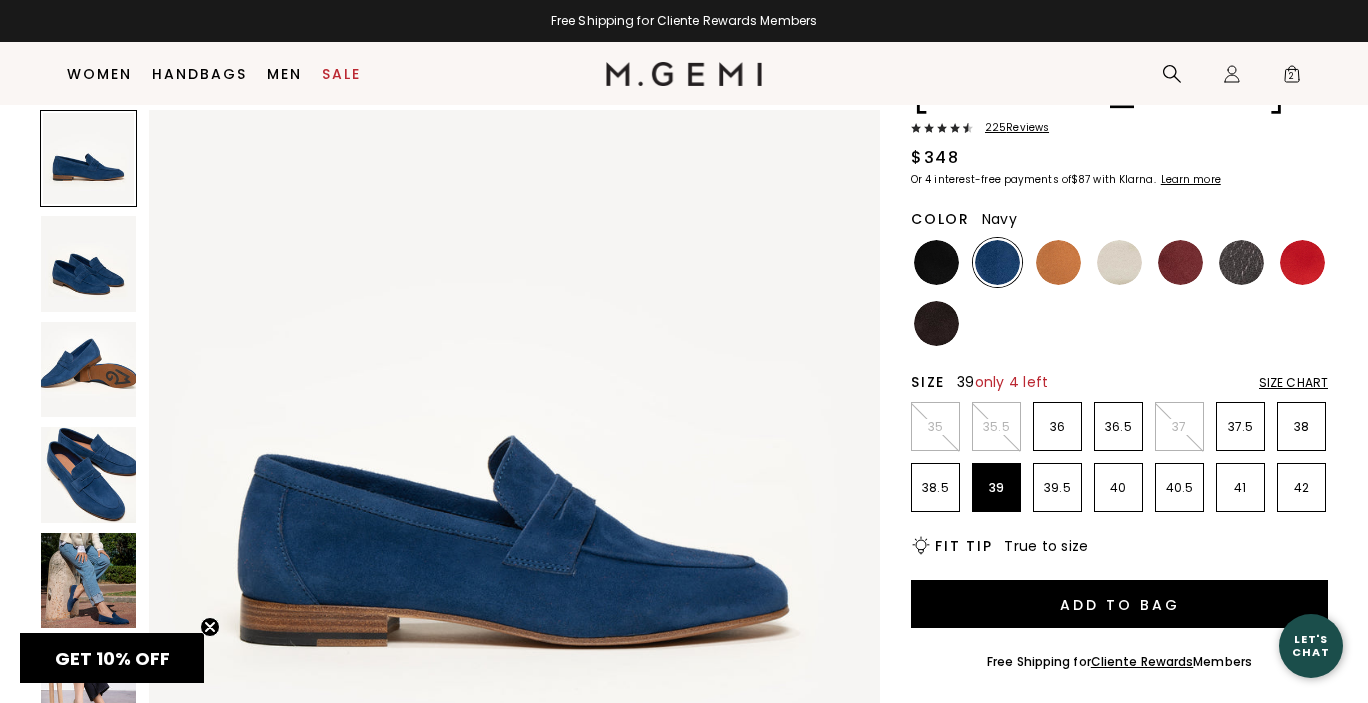 scroll, scrollTop: 0, scrollLeft: 0, axis: both 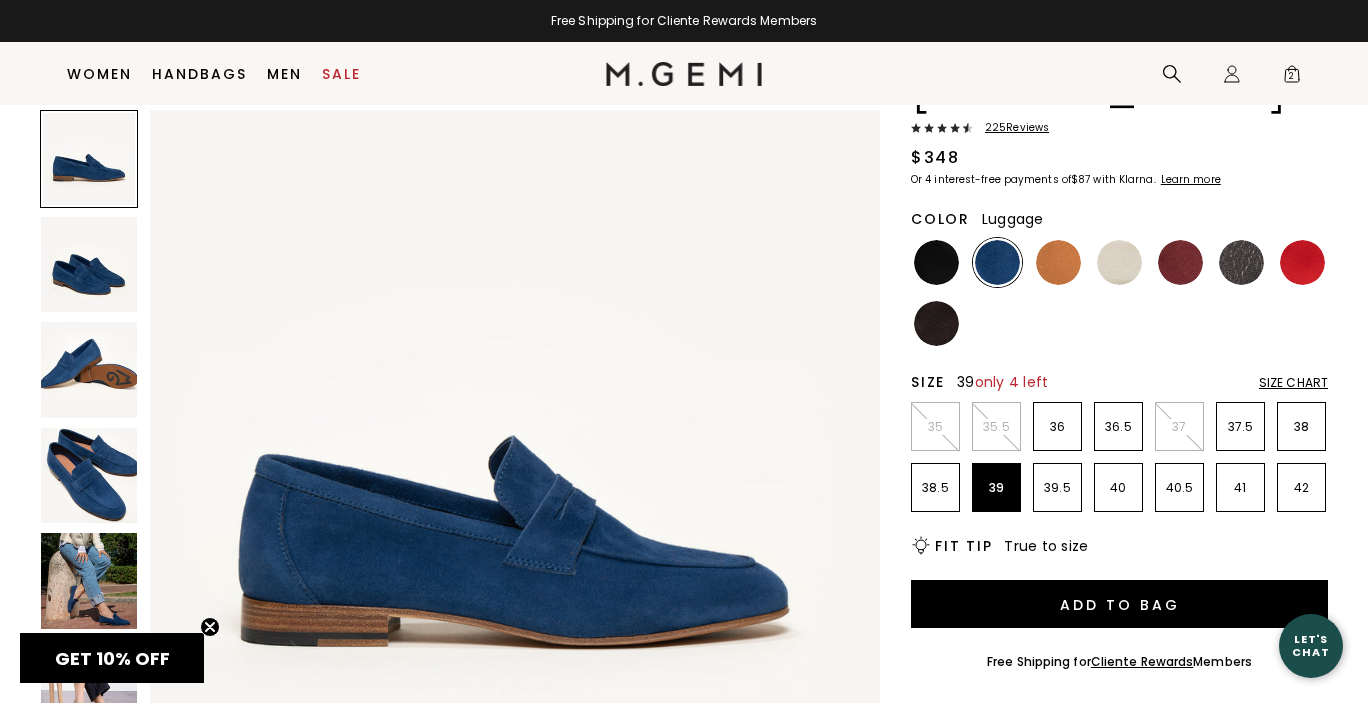 click at bounding box center [1058, 262] 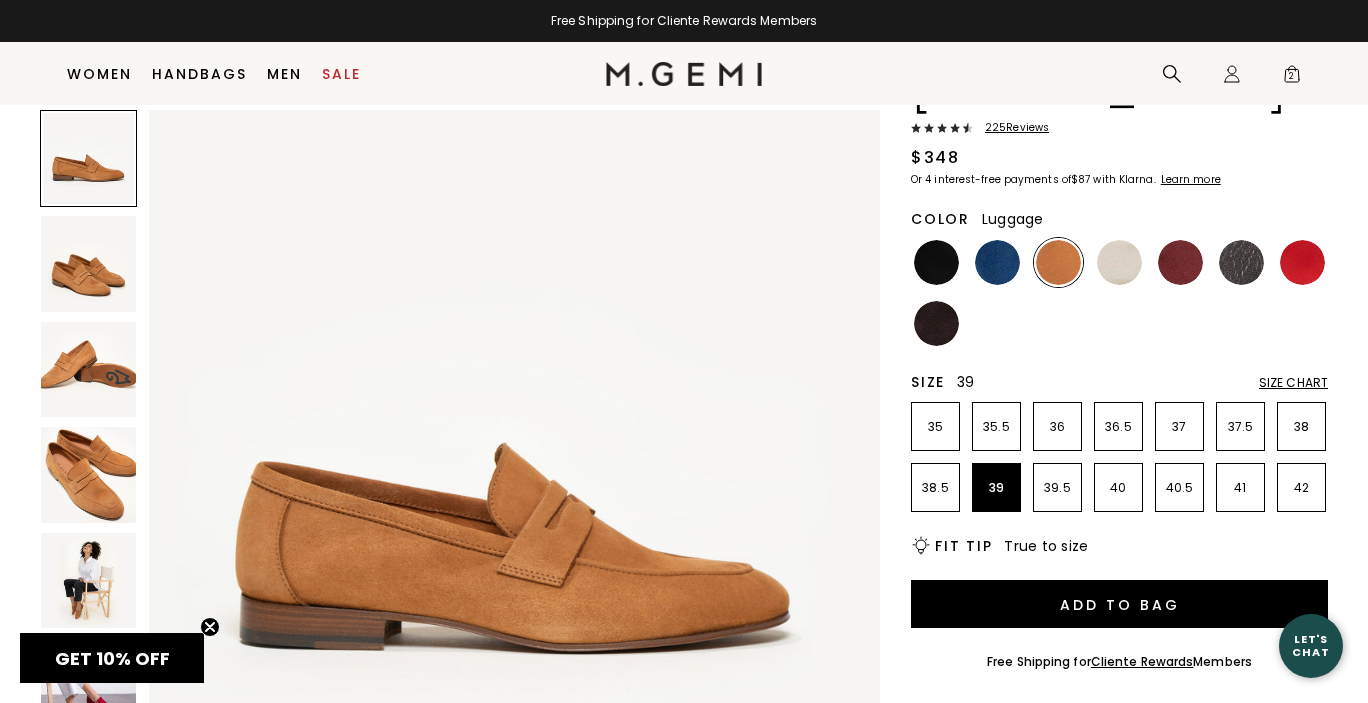 scroll, scrollTop: 0, scrollLeft: 0, axis: both 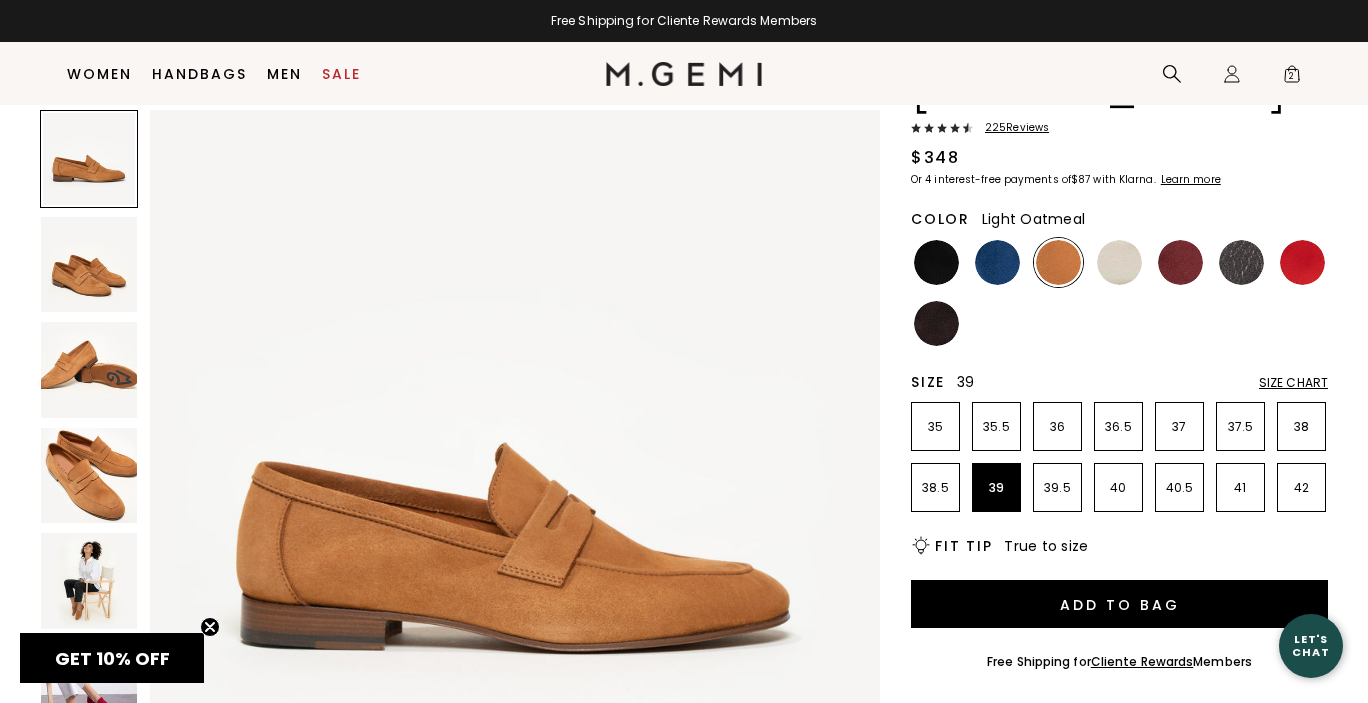 click at bounding box center [1119, 262] 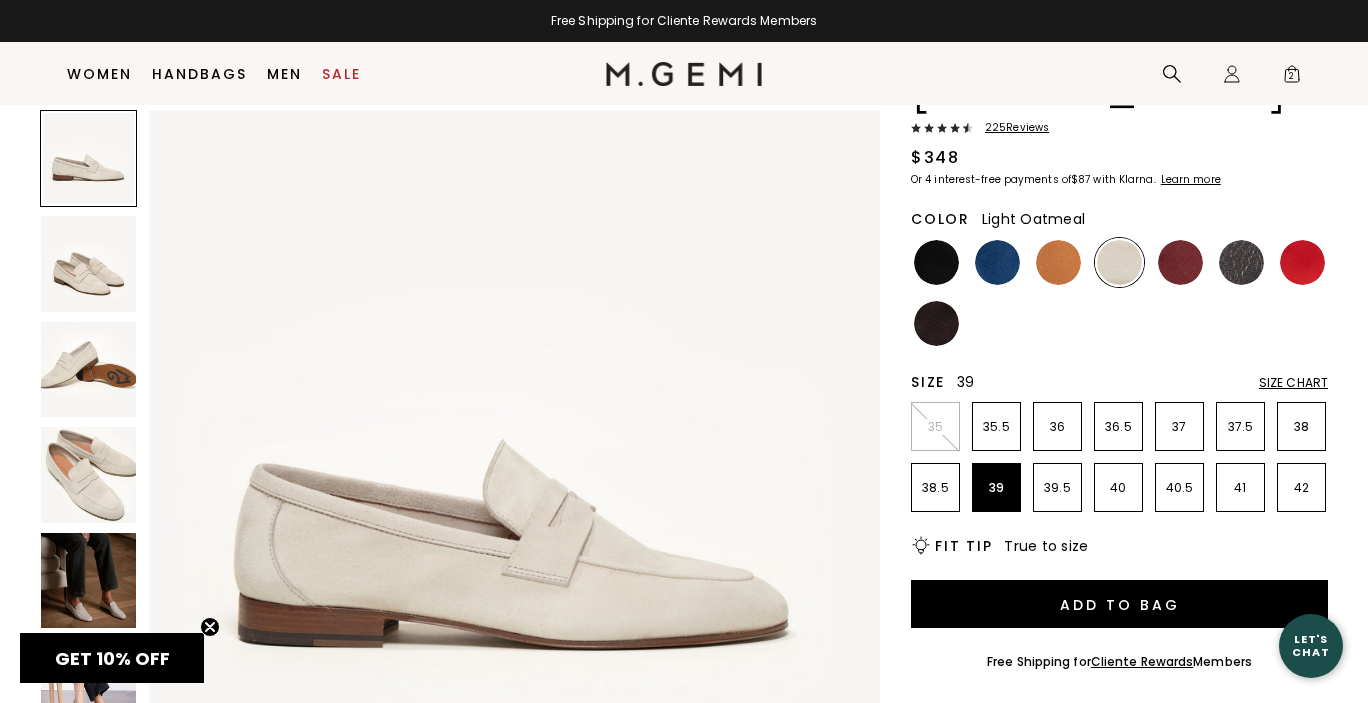 scroll, scrollTop: 0, scrollLeft: 0, axis: both 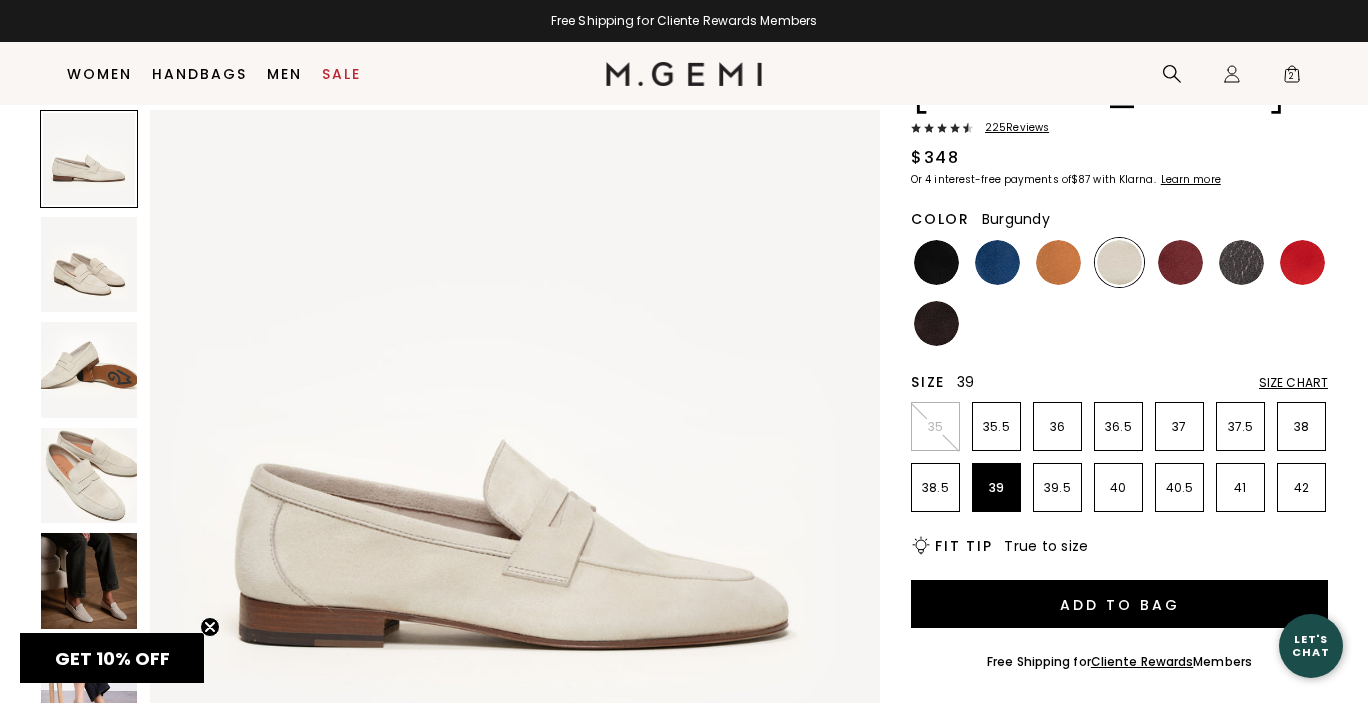 click at bounding box center (1180, 262) 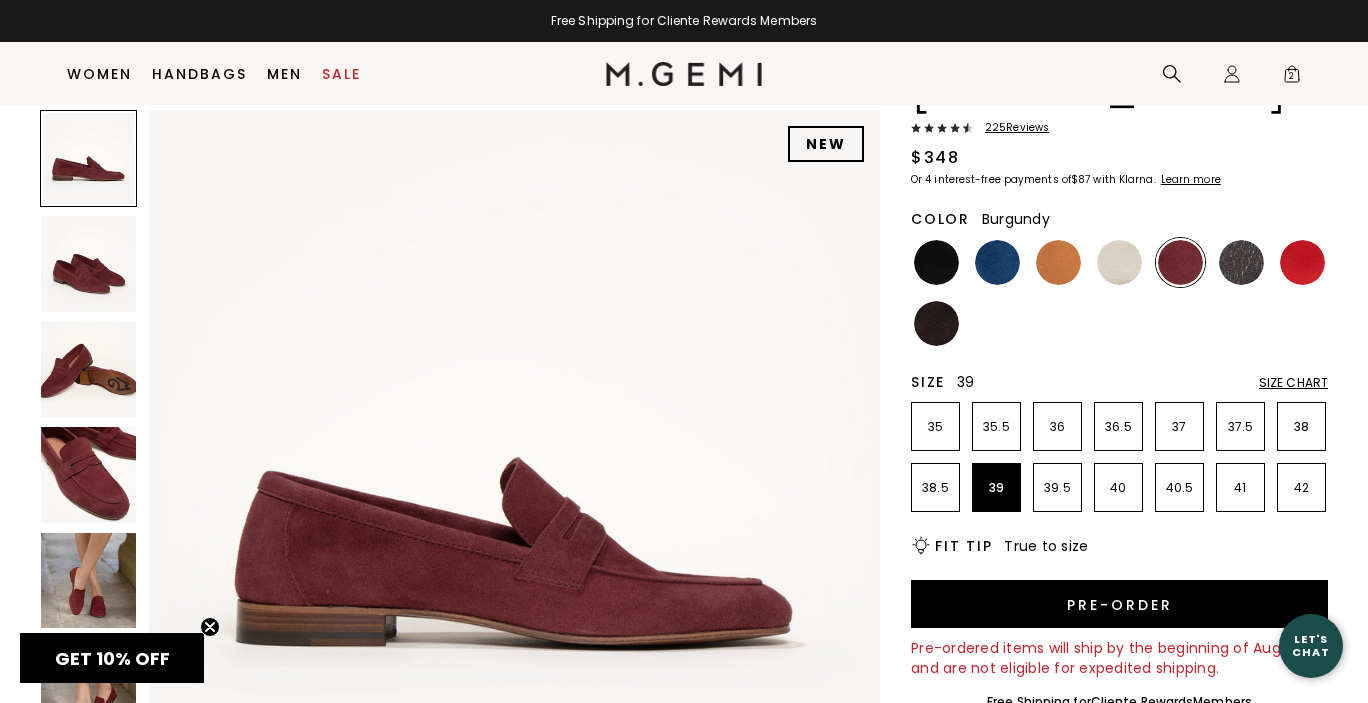 scroll, scrollTop: 0, scrollLeft: 0, axis: both 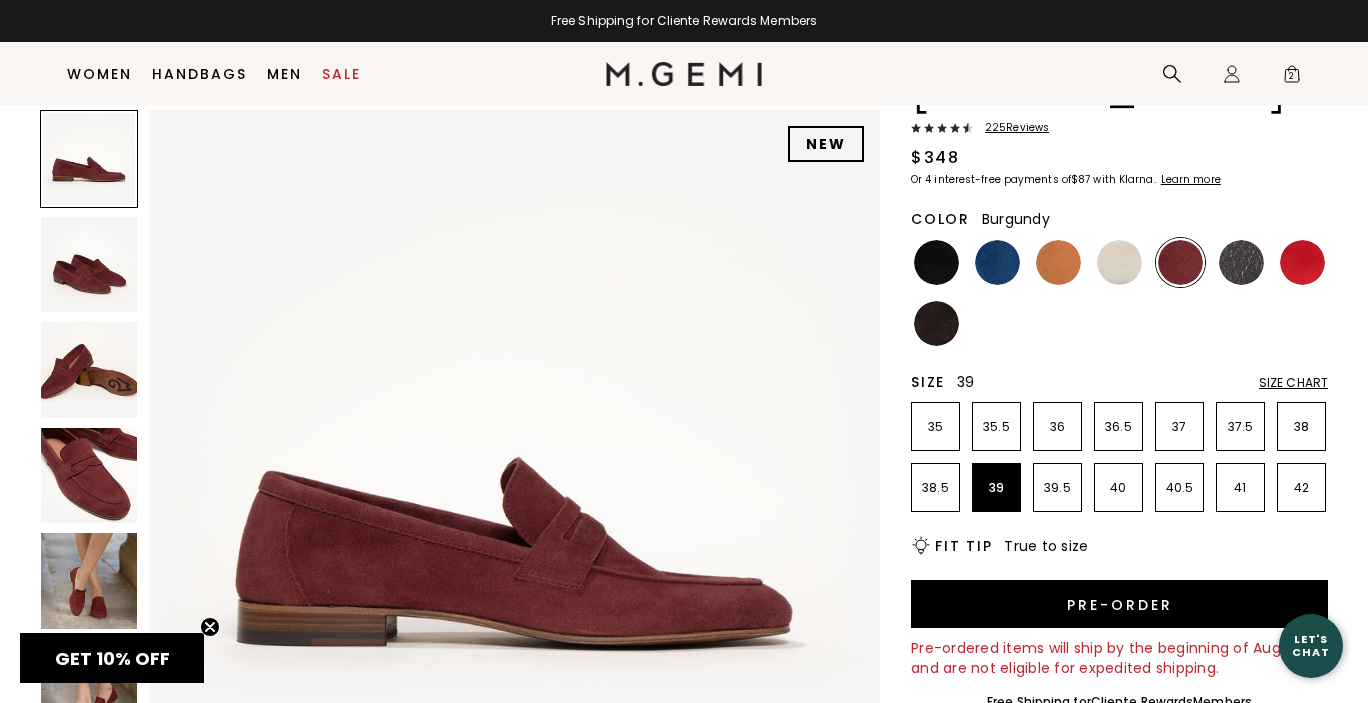 click at bounding box center (89, 265) 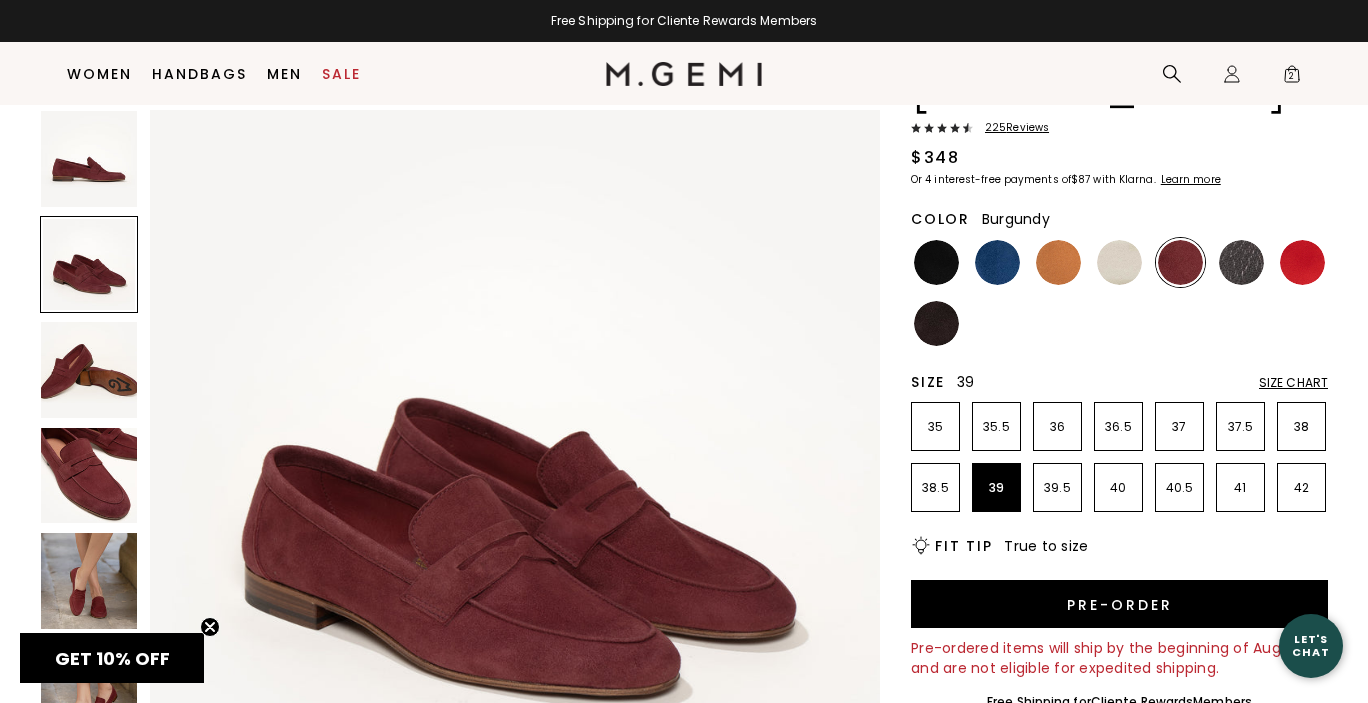 click at bounding box center (89, 370) 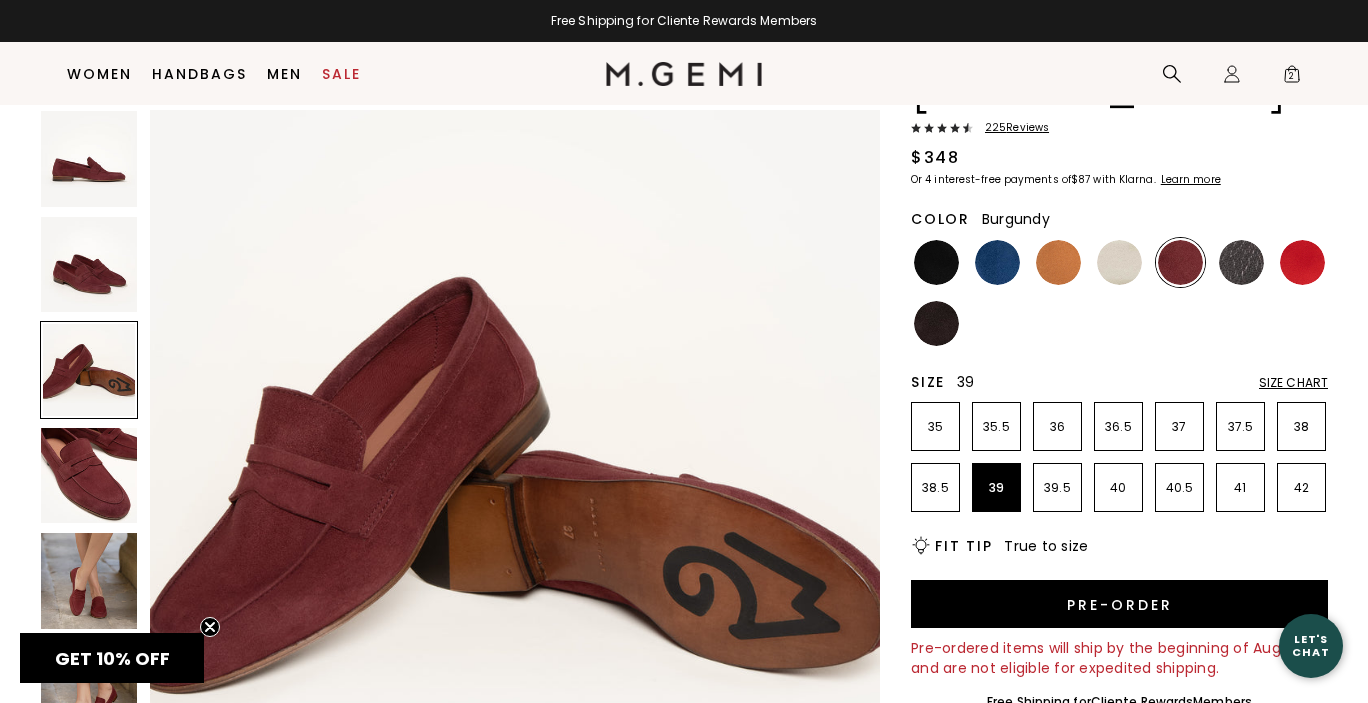 click at bounding box center (89, 476) 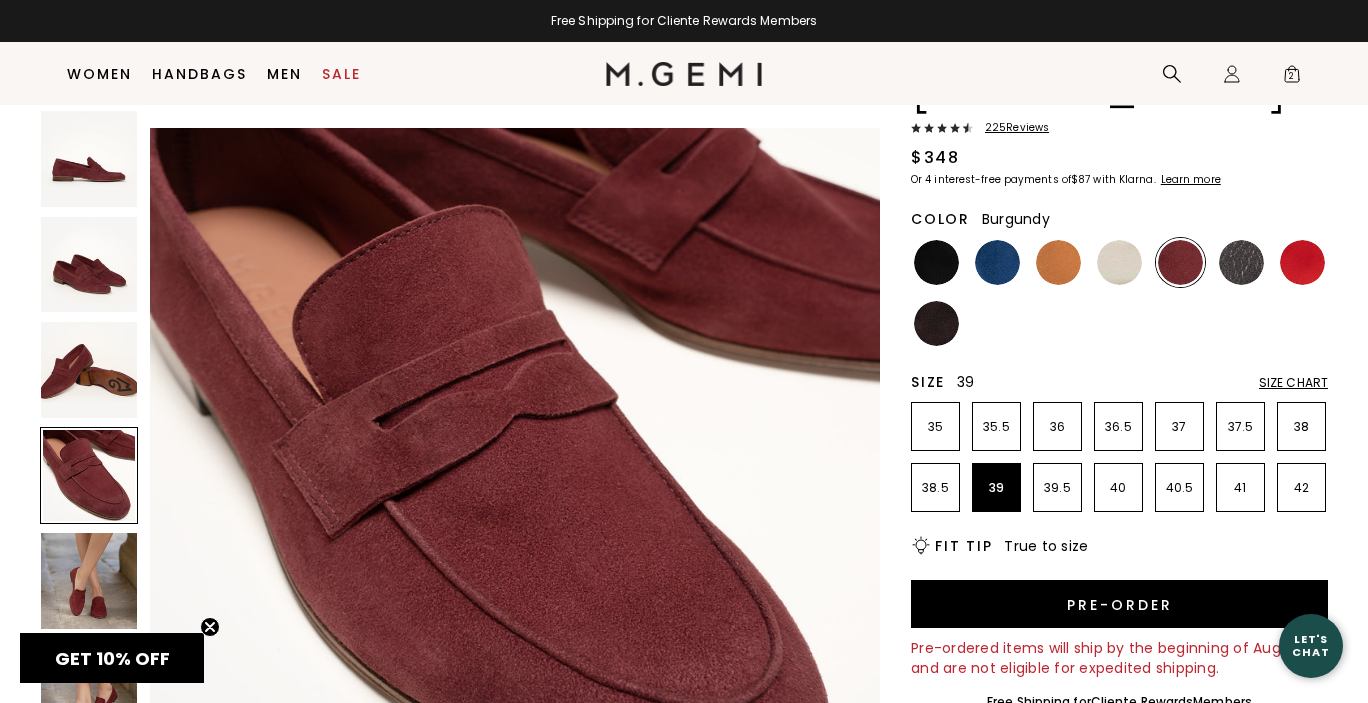 scroll, scrollTop: 2252, scrollLeft: 0, axis: vertical 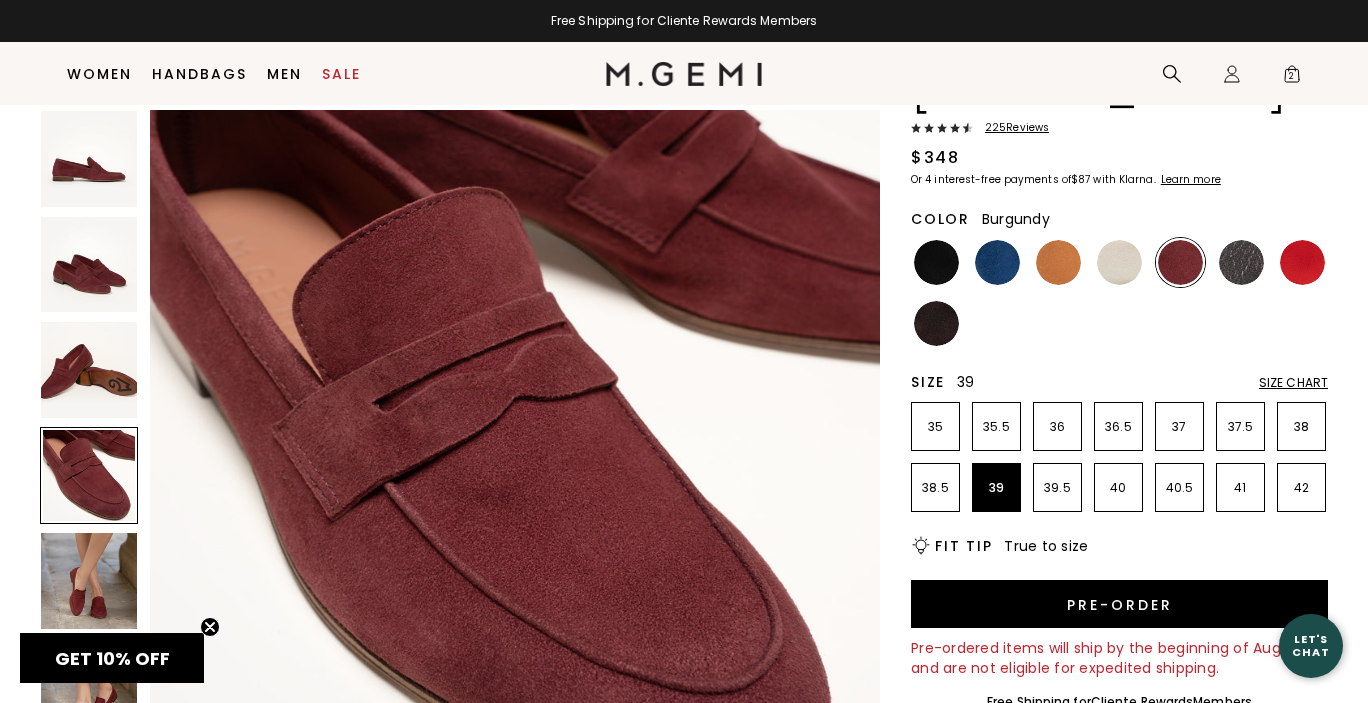 click at bounding box center (89, 581) 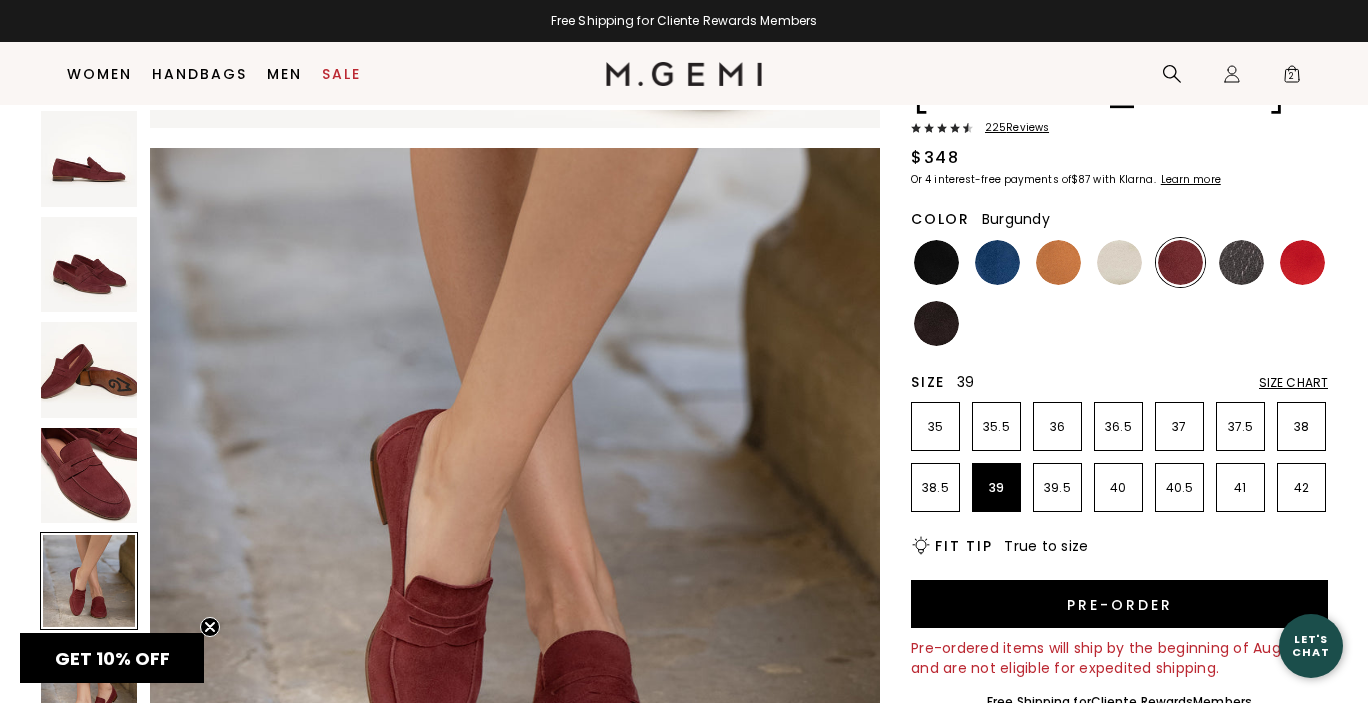 scroll, scrollTop: 3002, scrollLeft: 0, axis: vertical 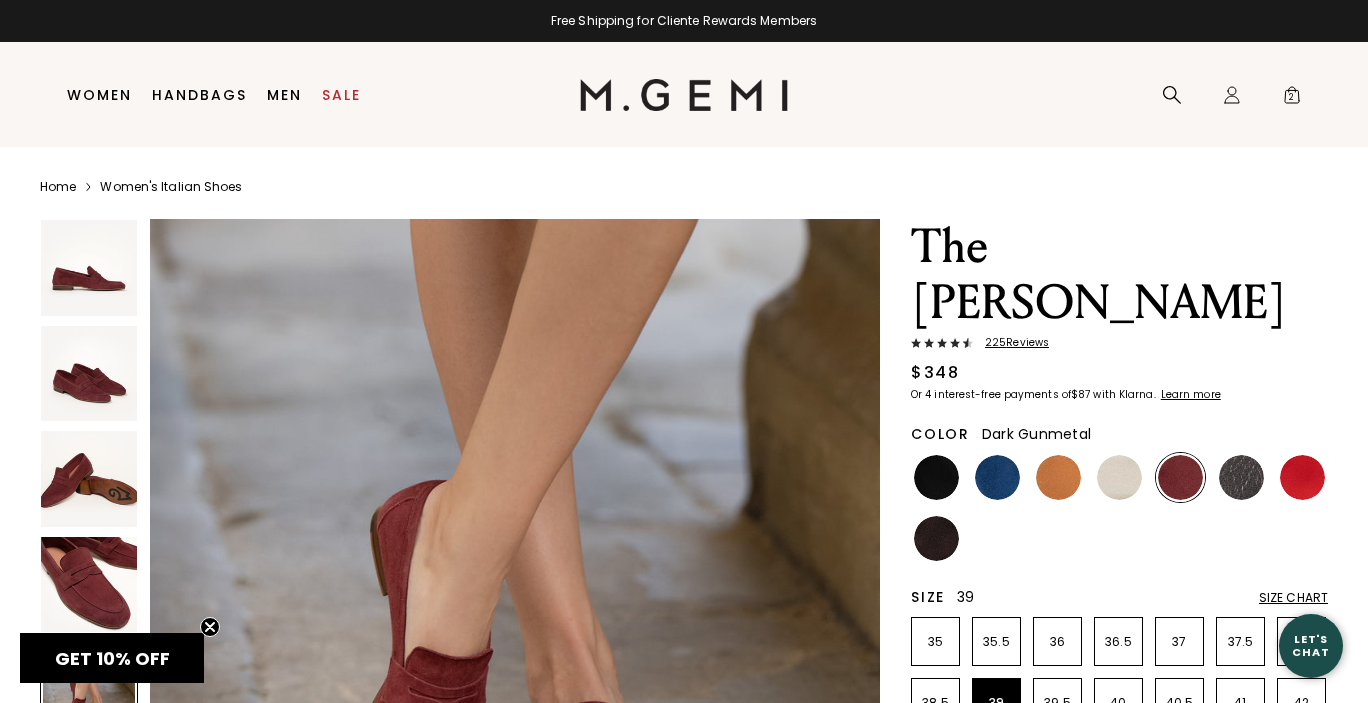 click at bounding box center [1241, 477] 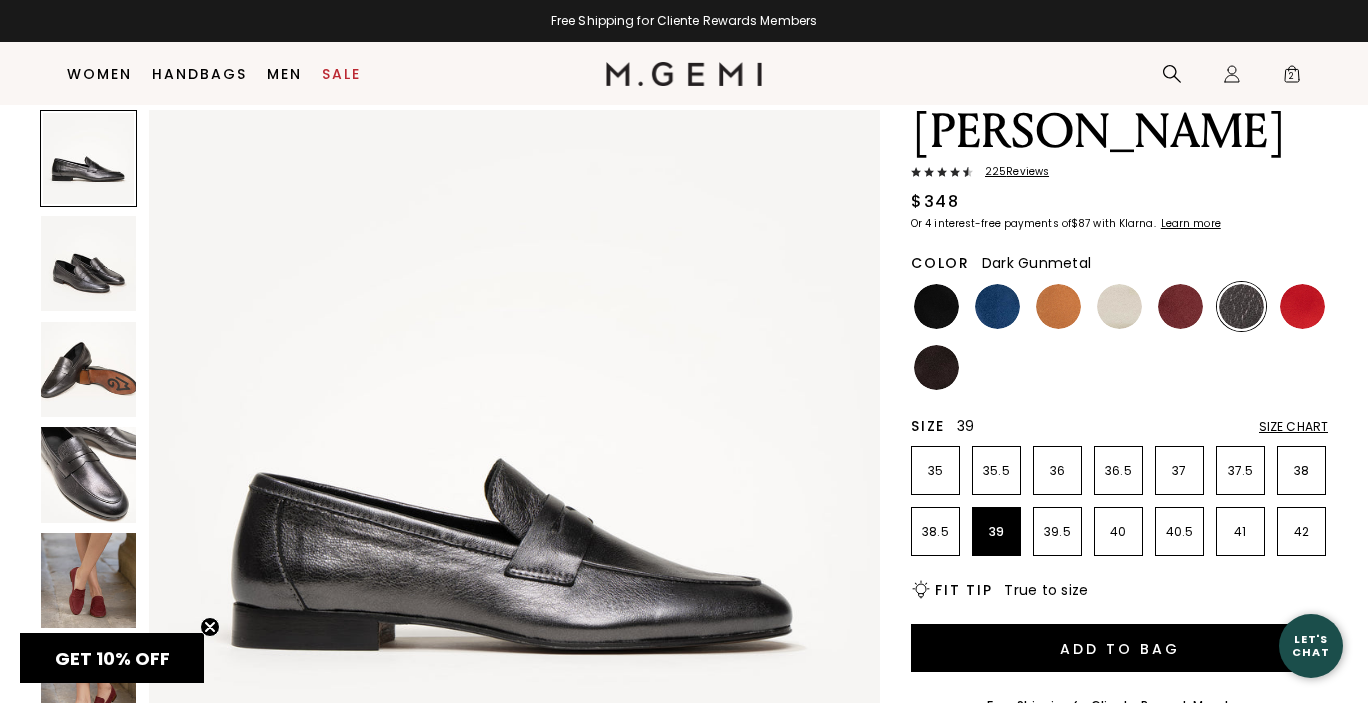 scroll, scrollTop: 0, scrollLeft: 0, axis: both 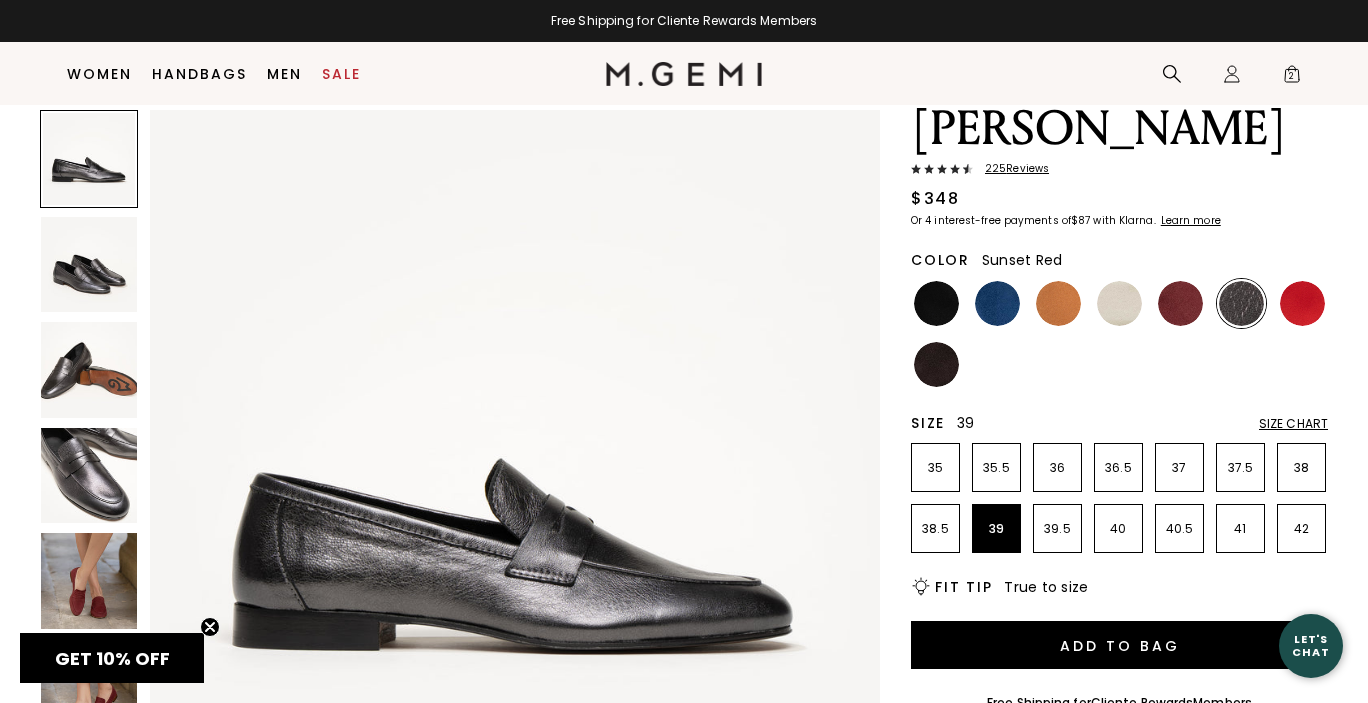 click at bounding box center (1302, 303) 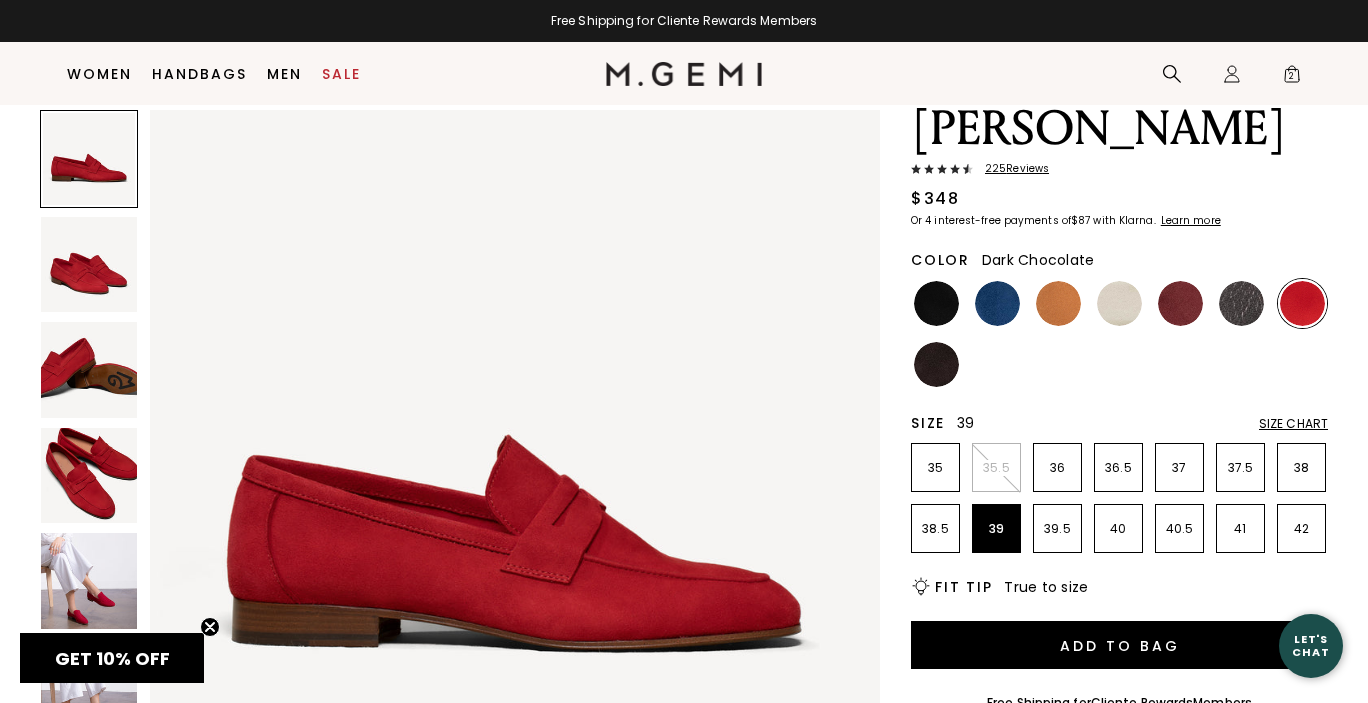 click at bounding box center [936, 364] 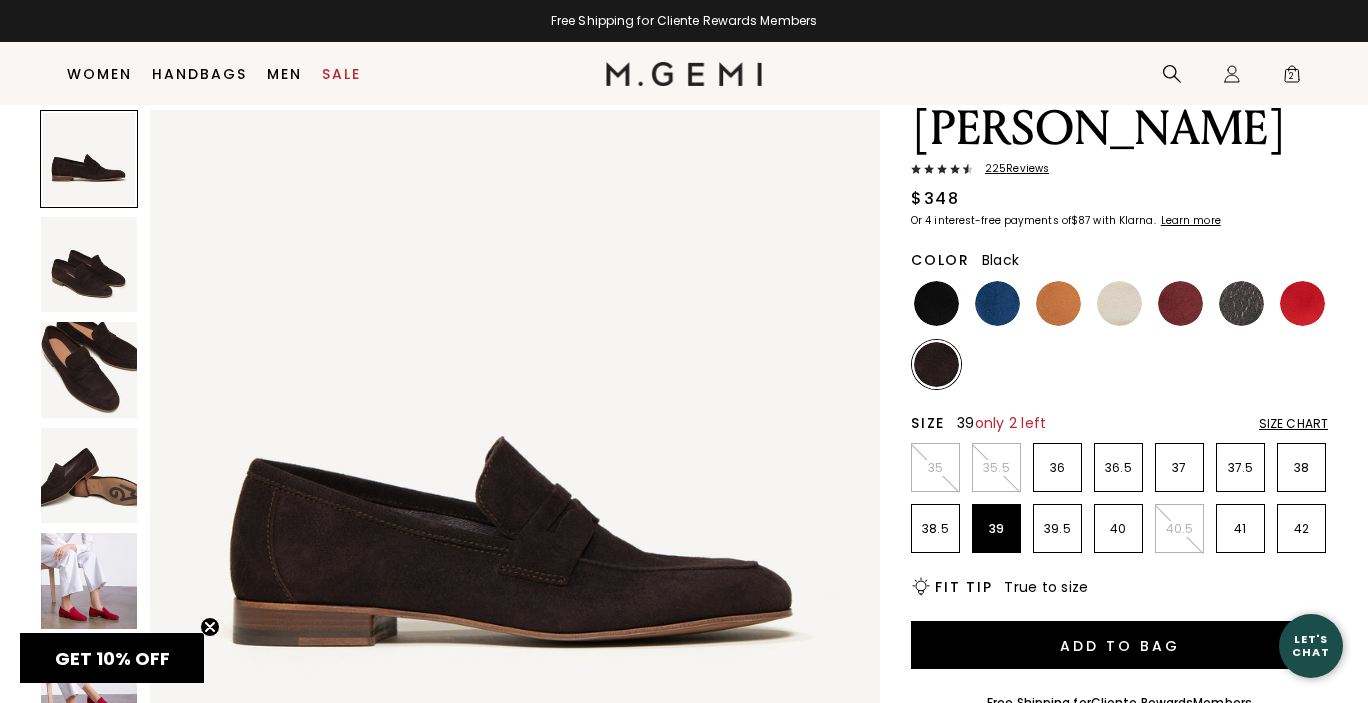 click at bounding box center [936, 303] 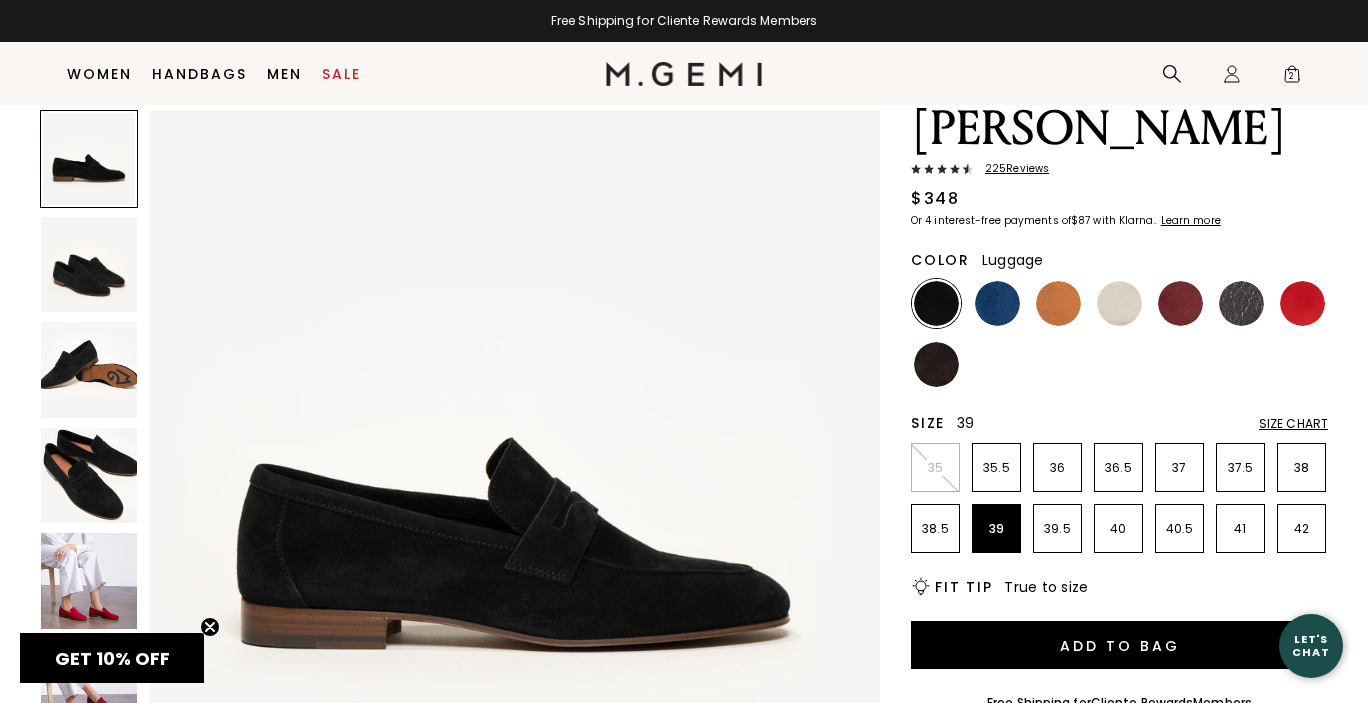 click at bounding box center [1058, 303] 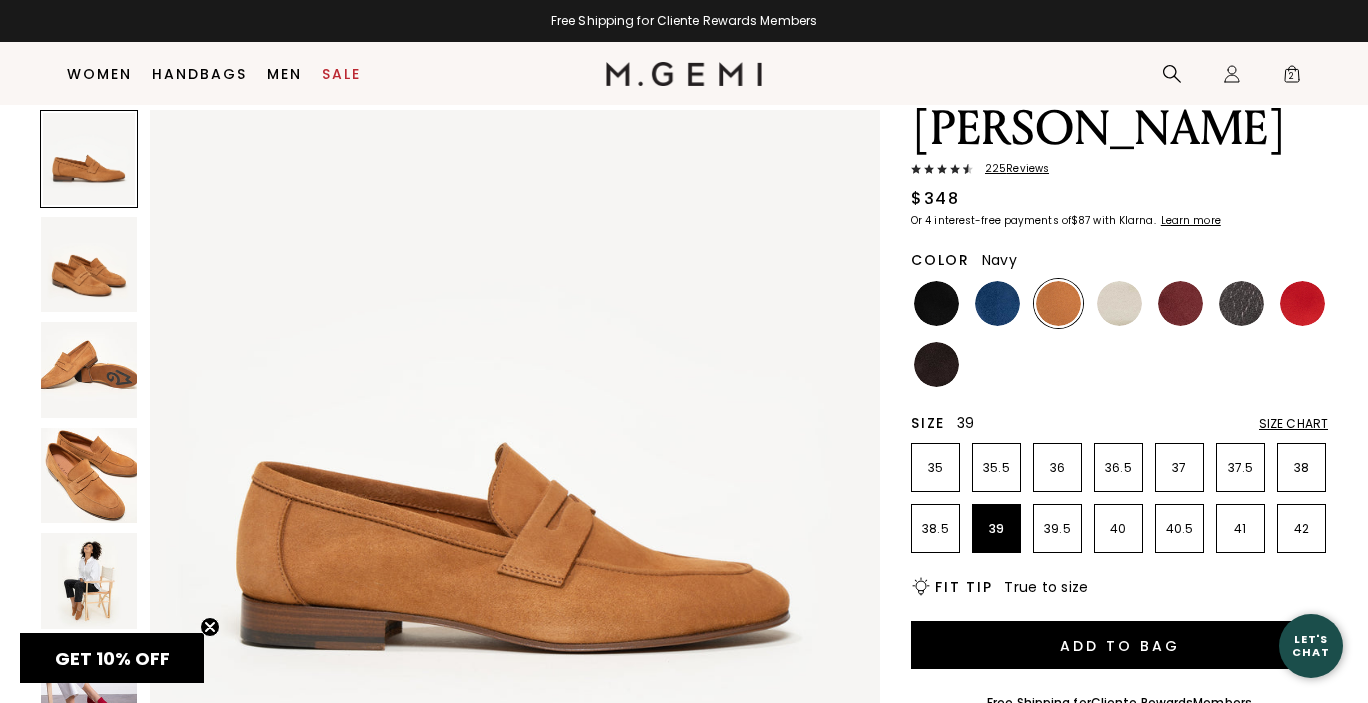 click at bounding box center [997, 303] 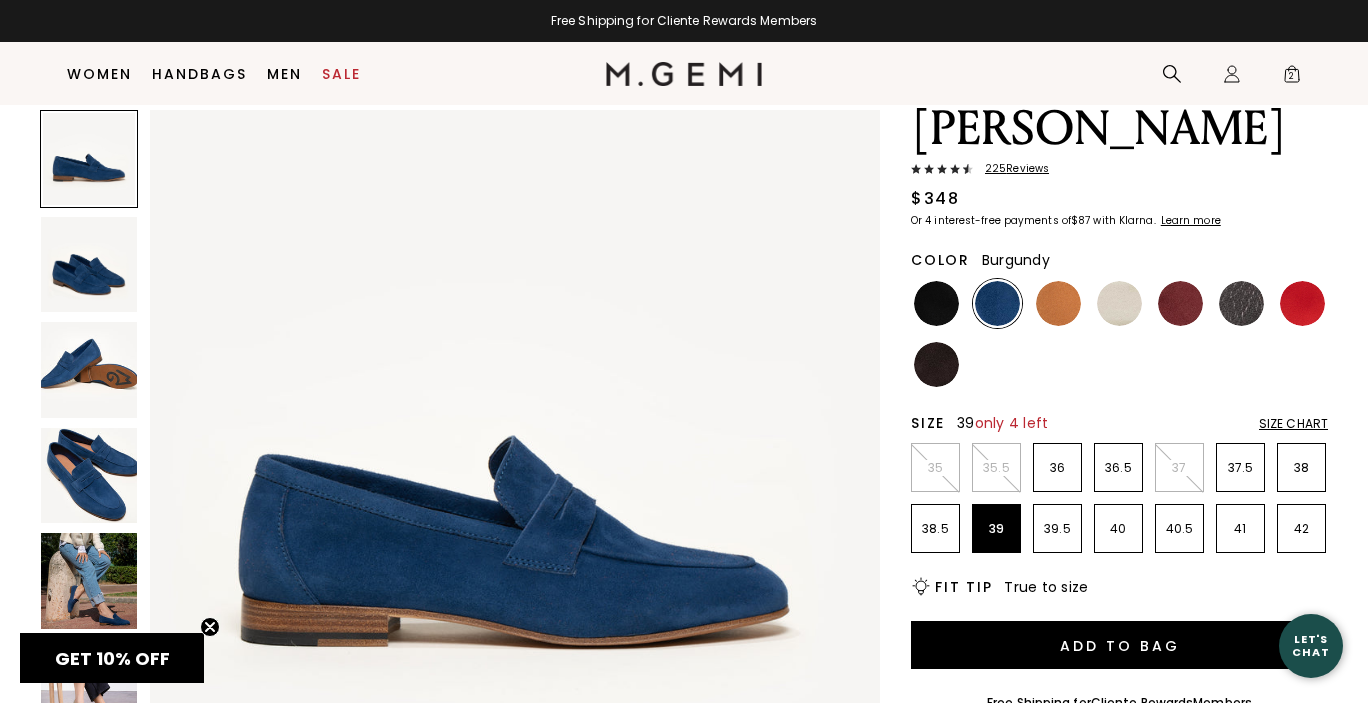 click at bounding box center [1180, 303] 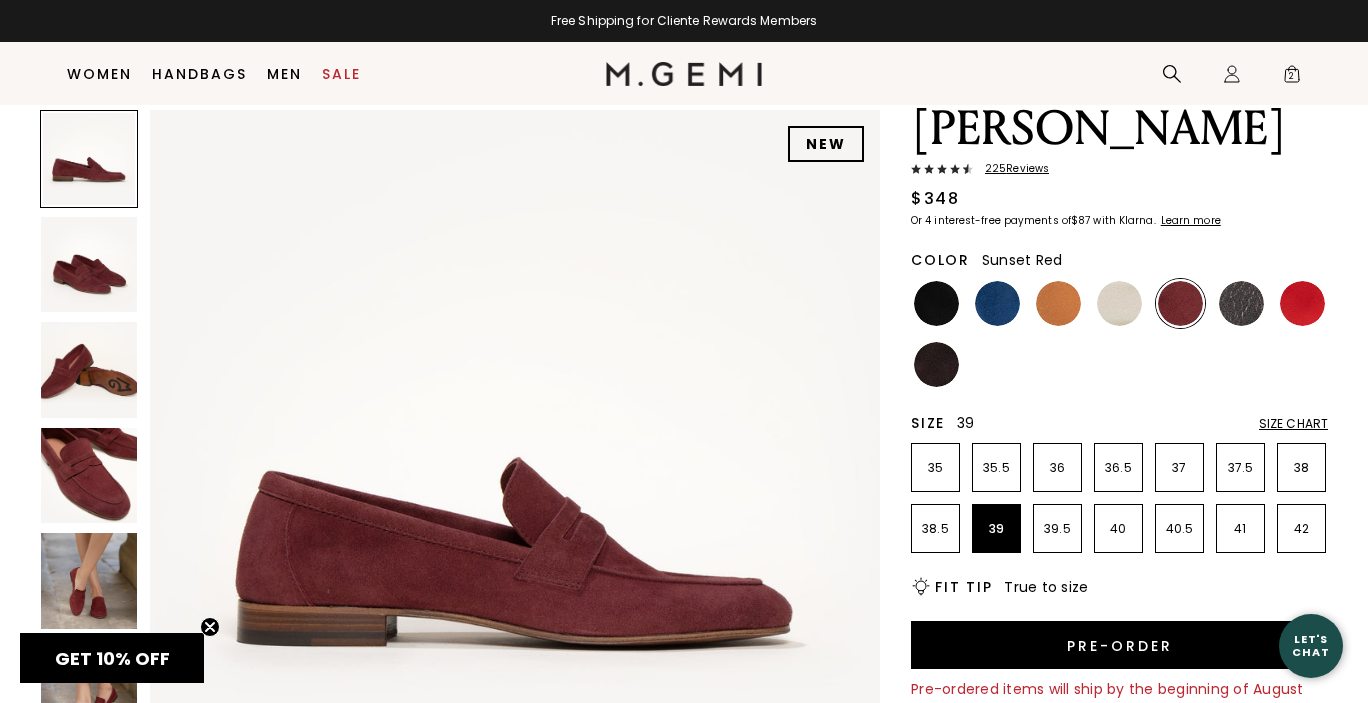 click at bounding box center (1302, 303) 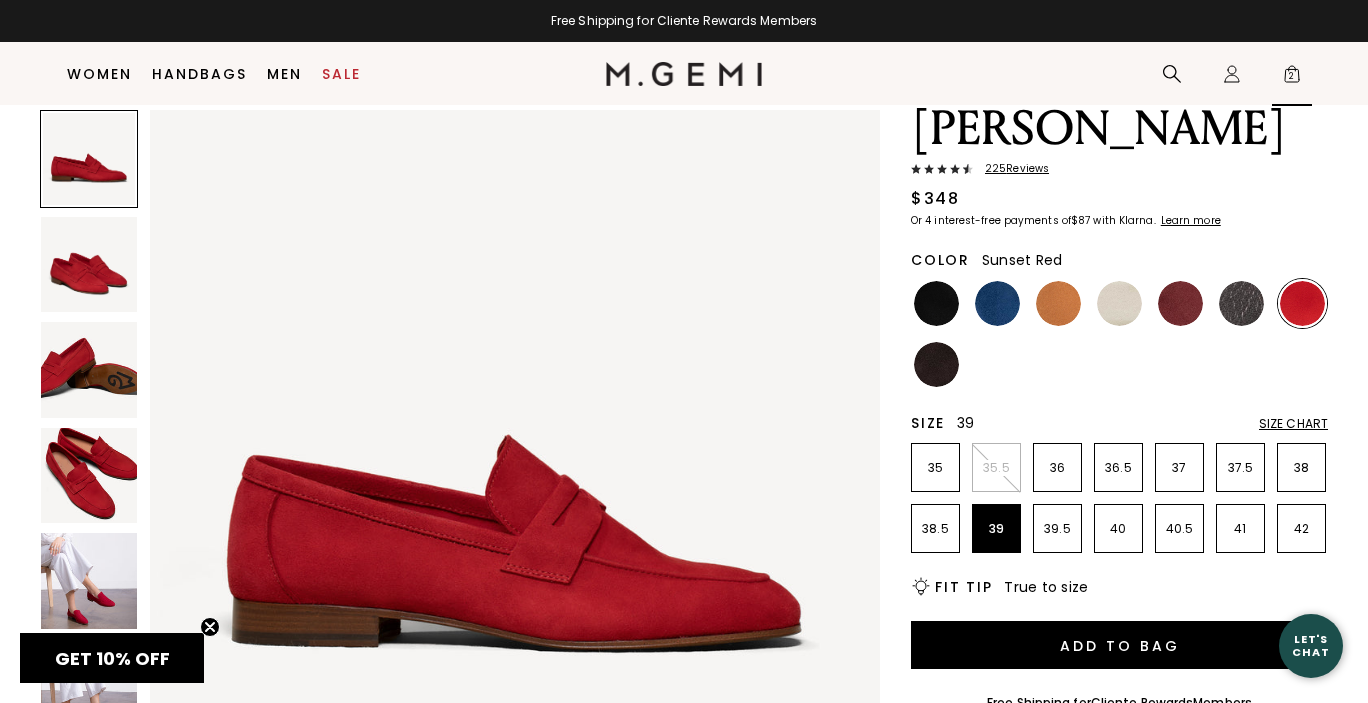 click on "2" at bounding box center [1292, 78] 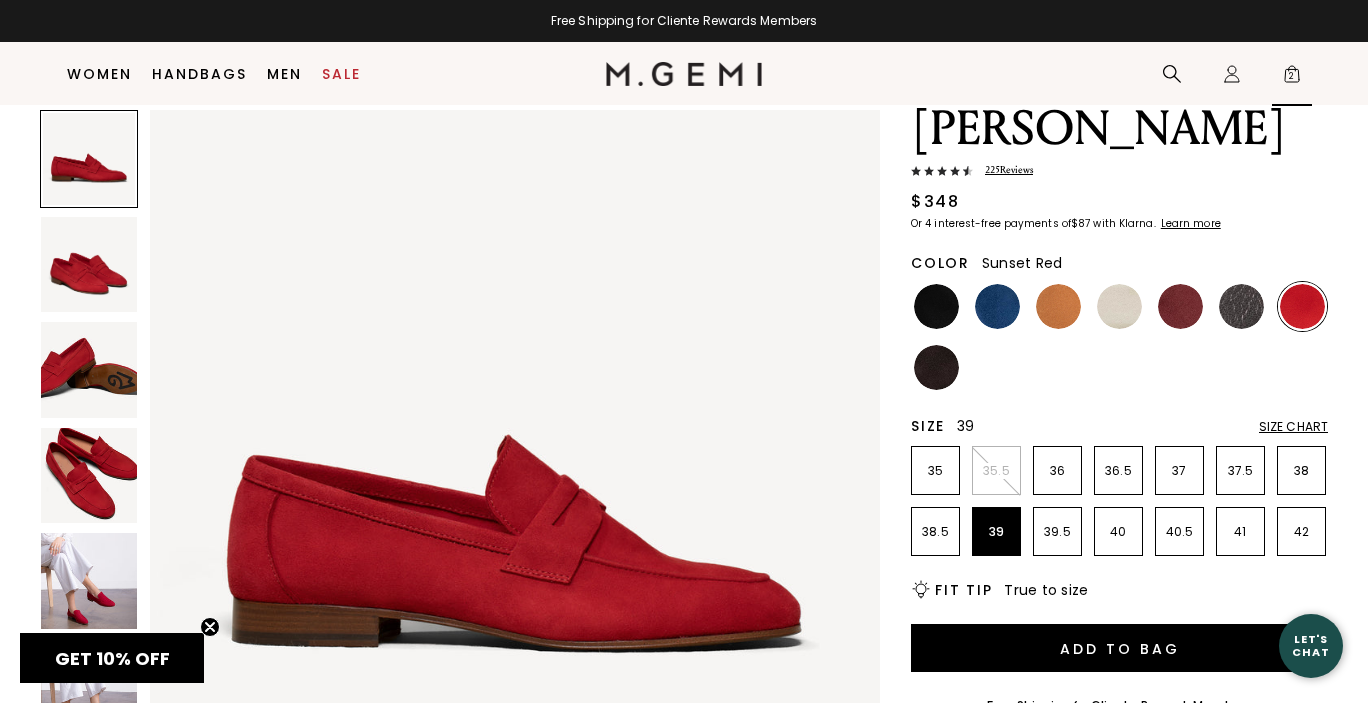 scroll, scrollTop: 0, scrollLeft: 0, axis: both 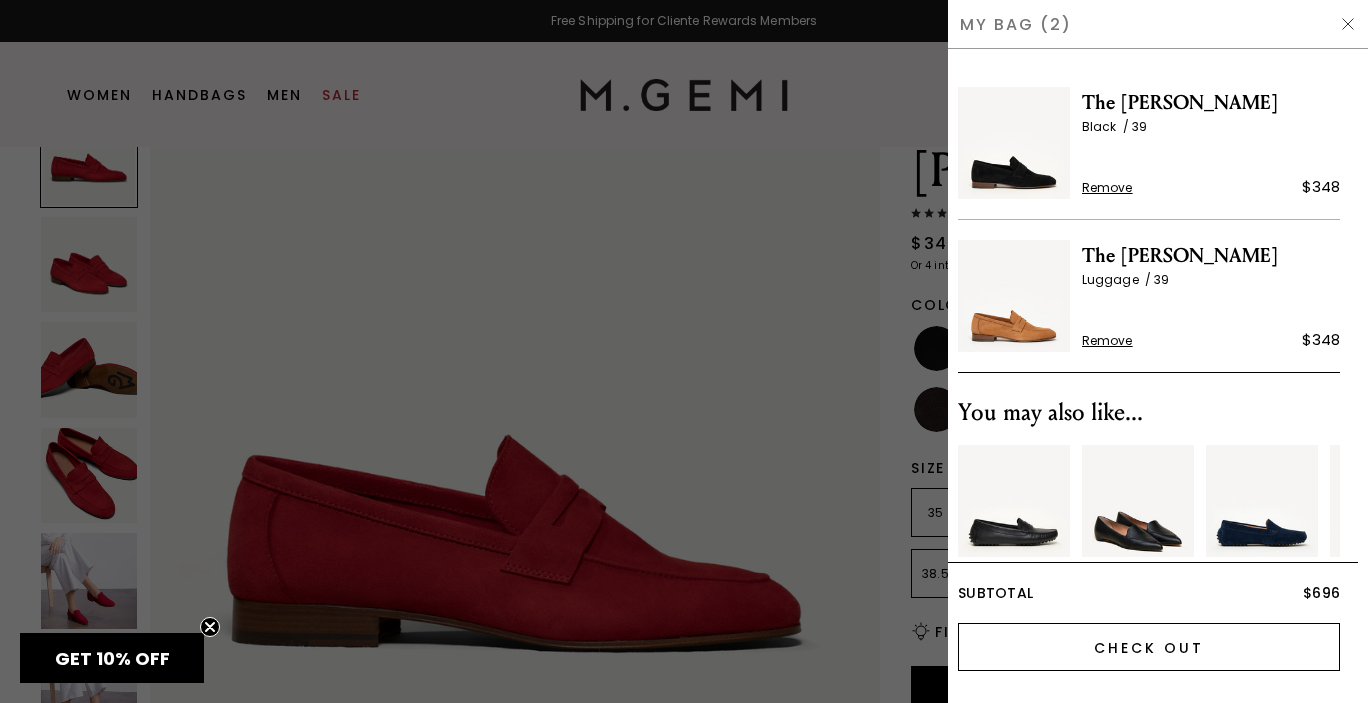 click on "Check Out" at bounding box center [1149, 647] 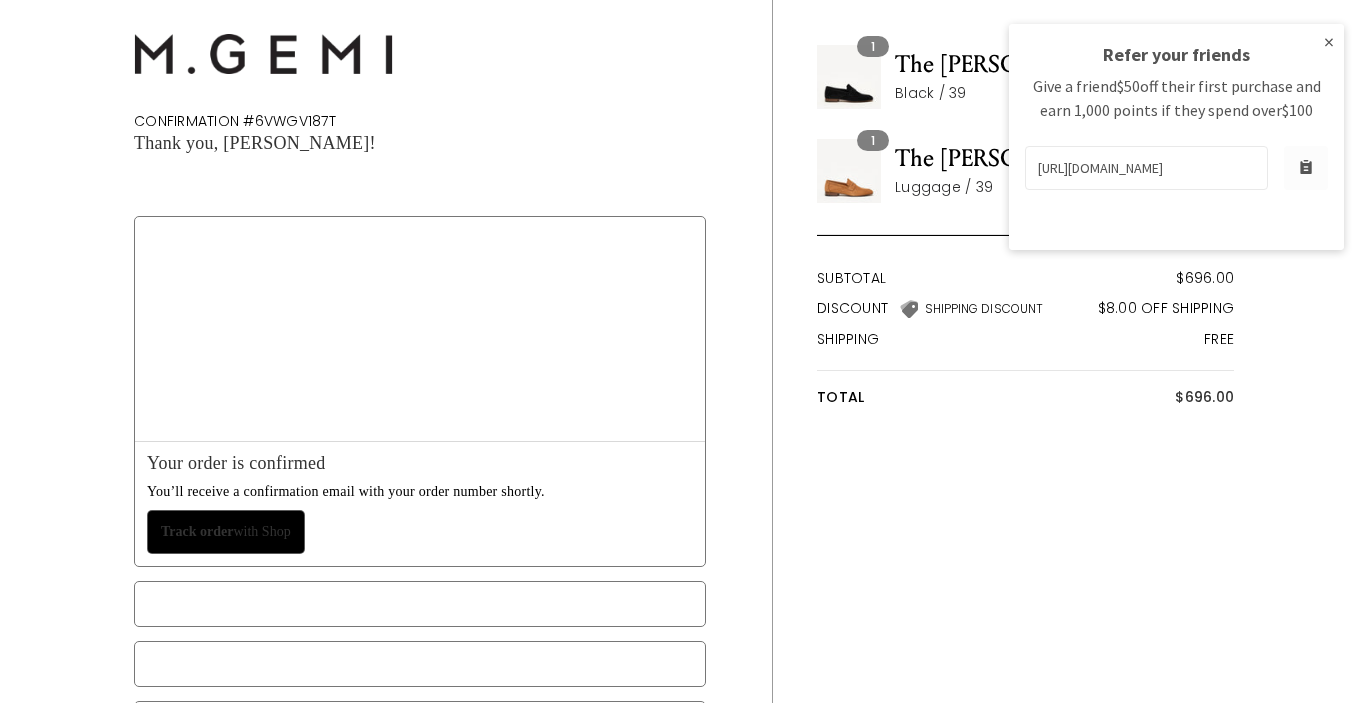 scroll, scrollTop: 0, scrollLeft: 0, axis: both 